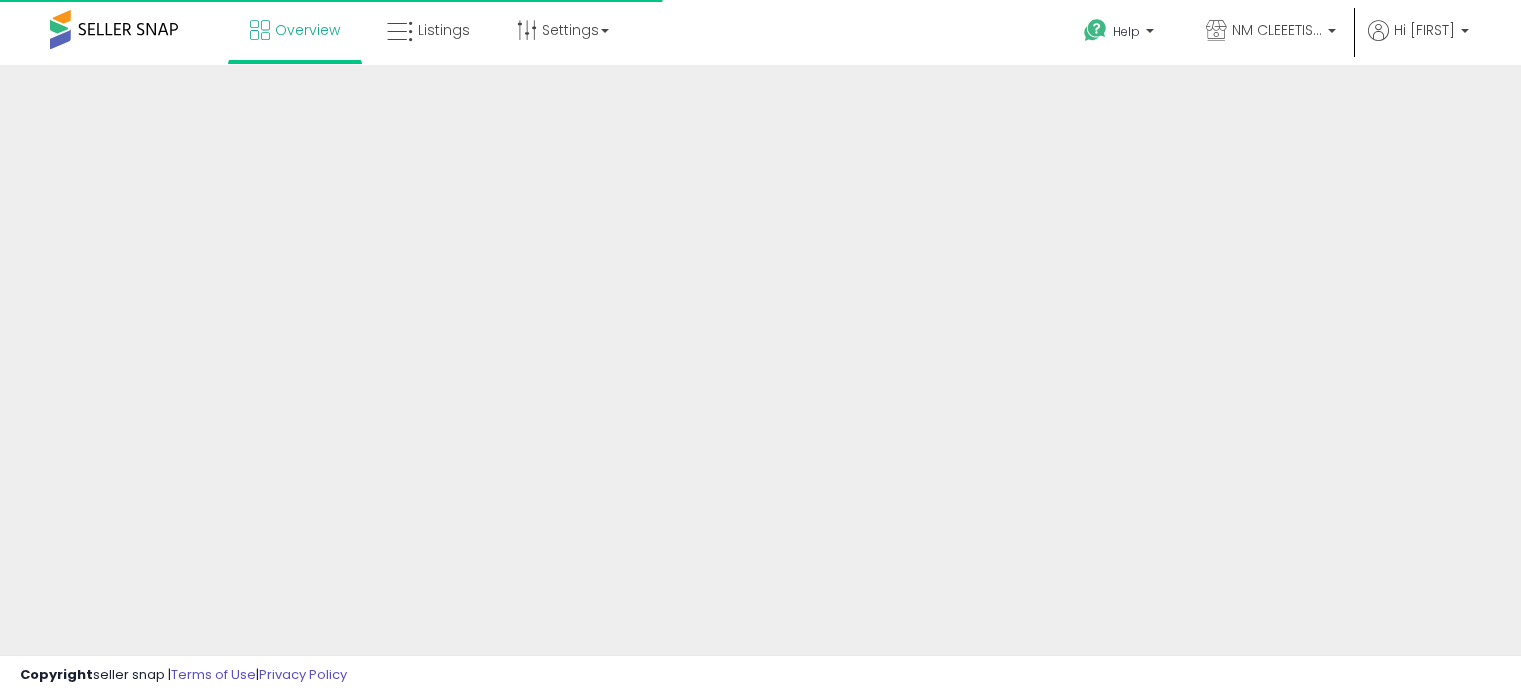 scroll, scrollTop: 0, scrollLeft: 0, axis: both 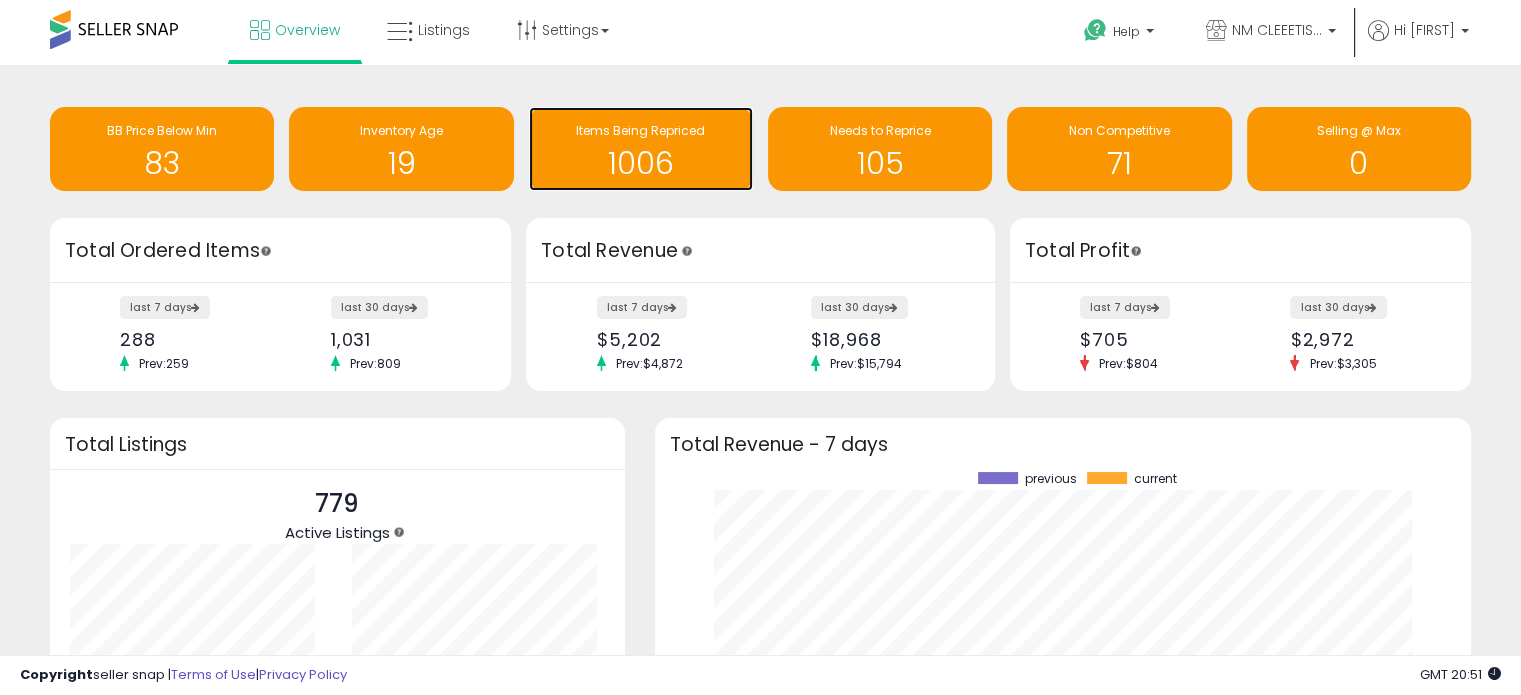 click on "1006" at bounding box center [641, 163] 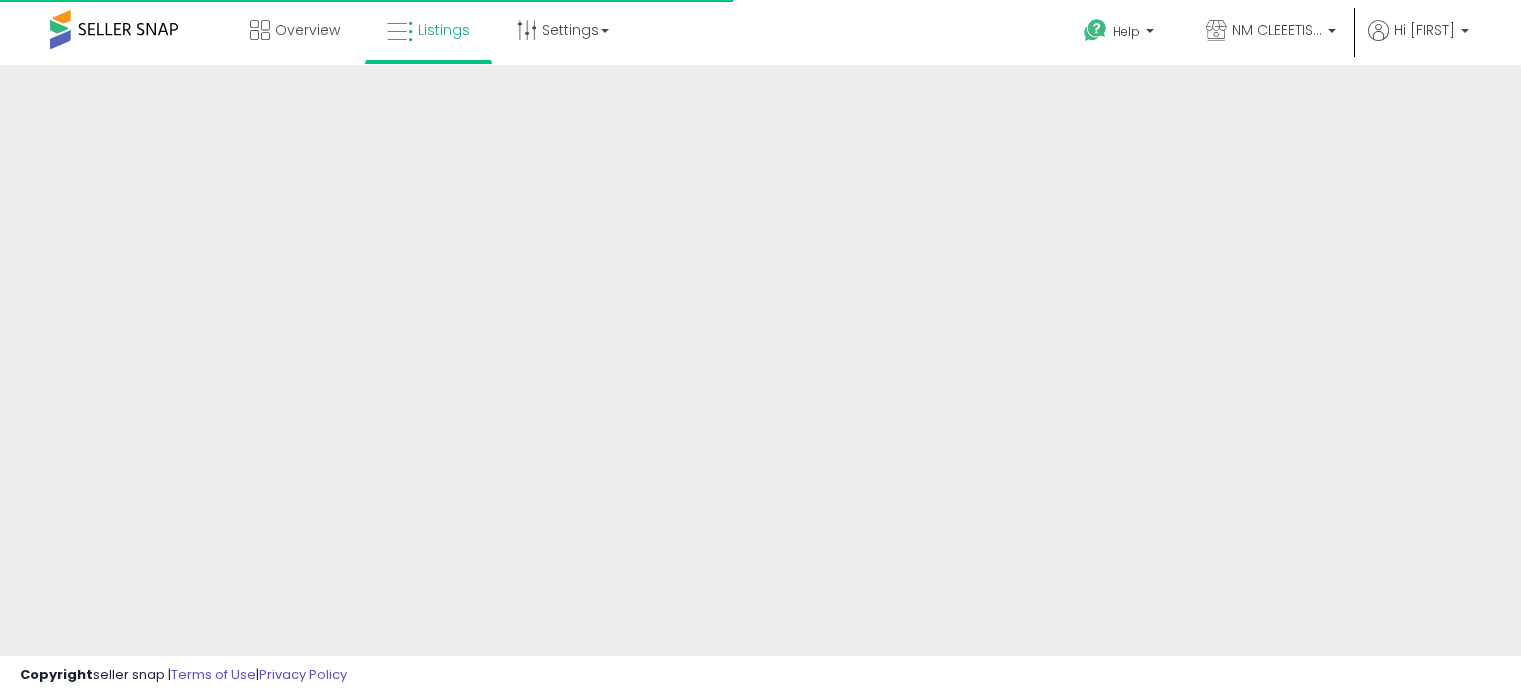 scroll, scrollTop: 0, scrollLeft: 0, axis: both 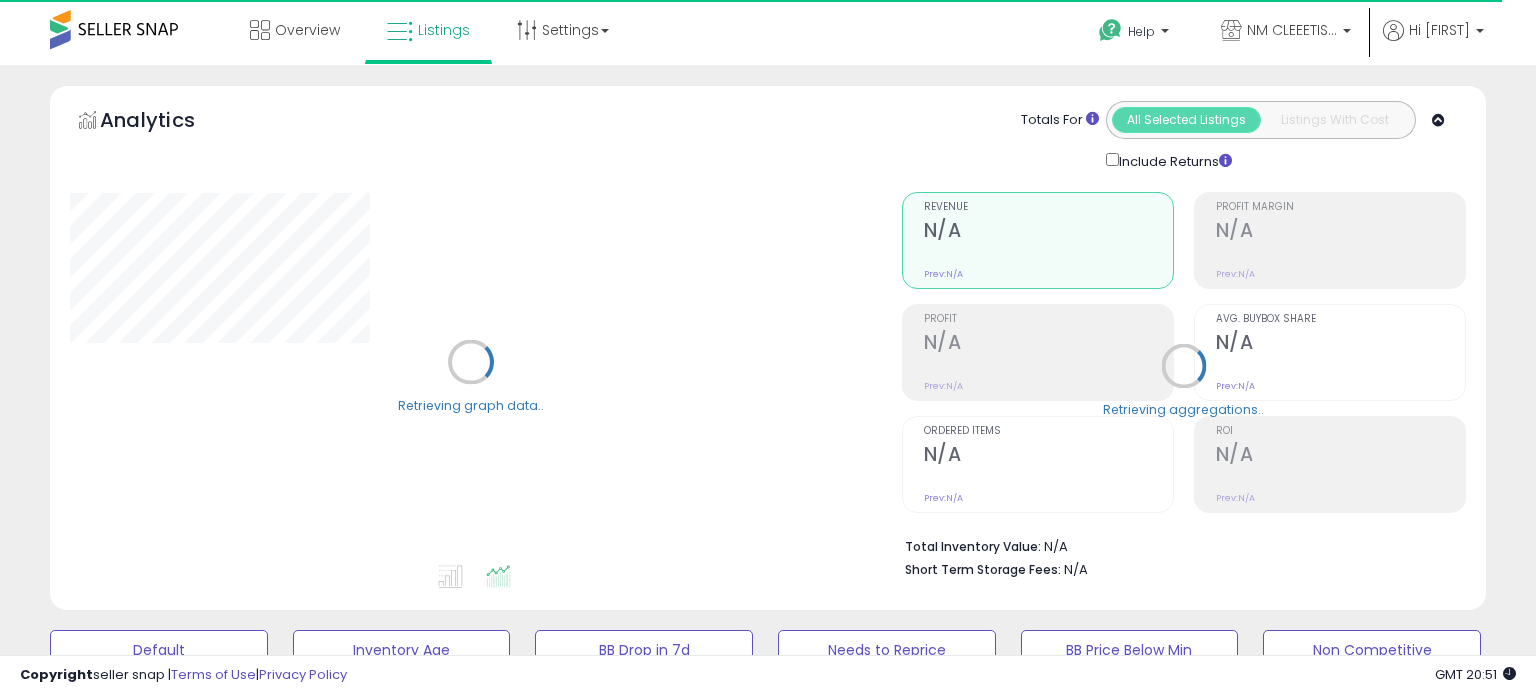 select on "**" 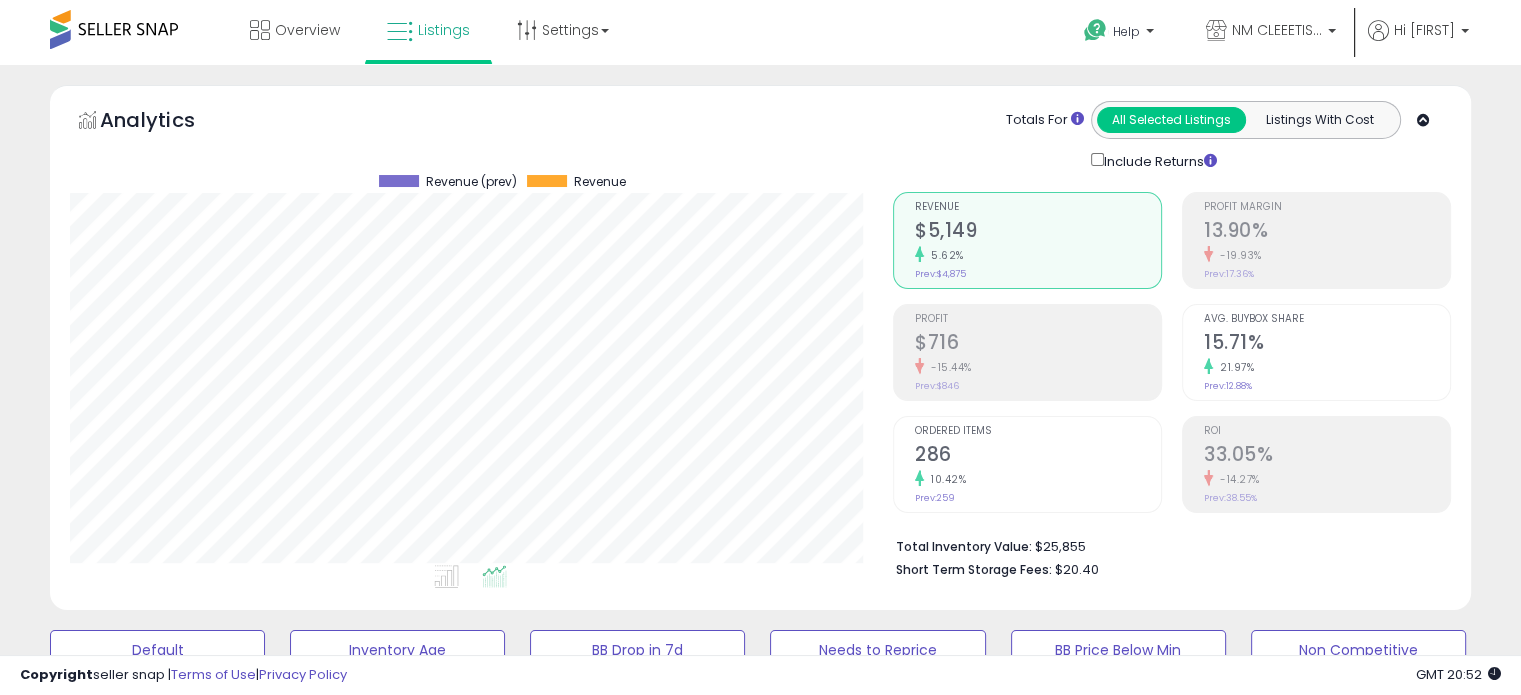 scroll, scrollTop: 999589, scrollLeft: 999176, axis: both 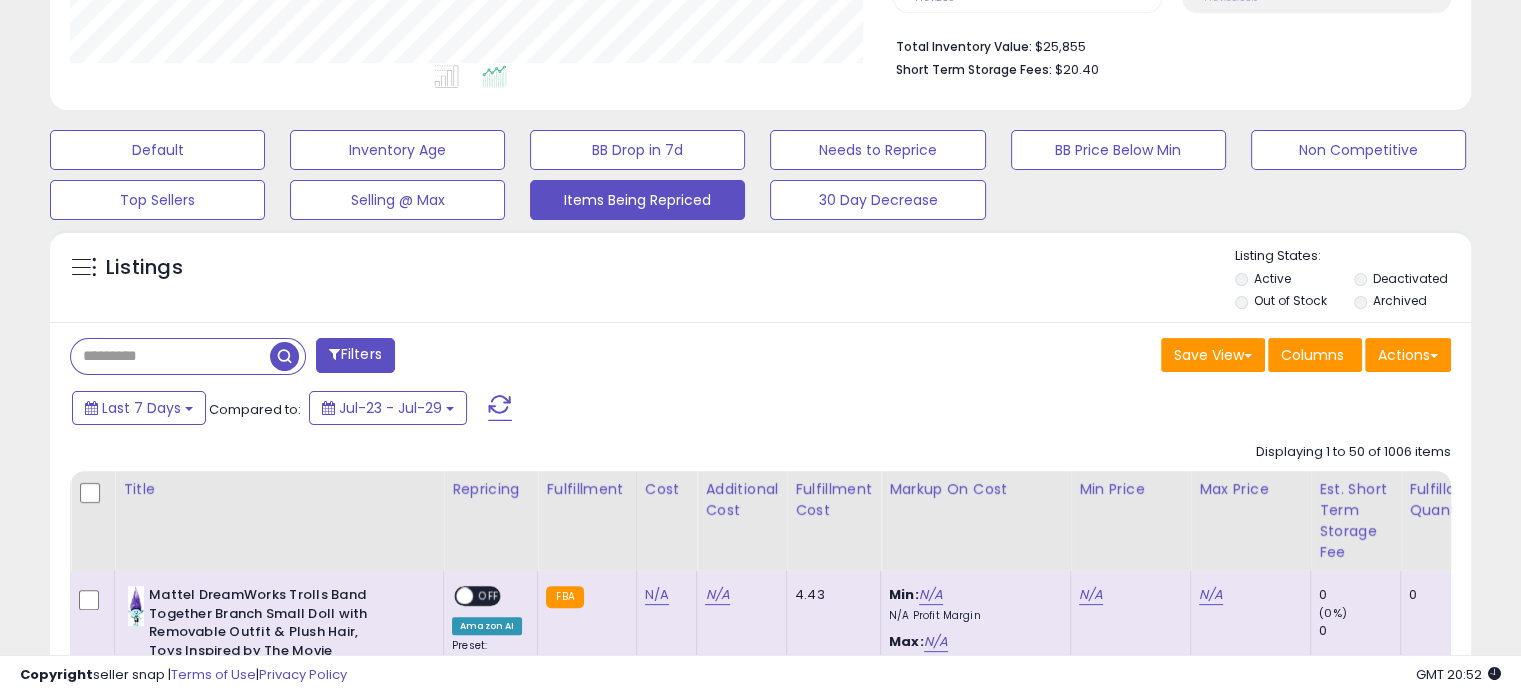 click at bounding box center [170, 356] 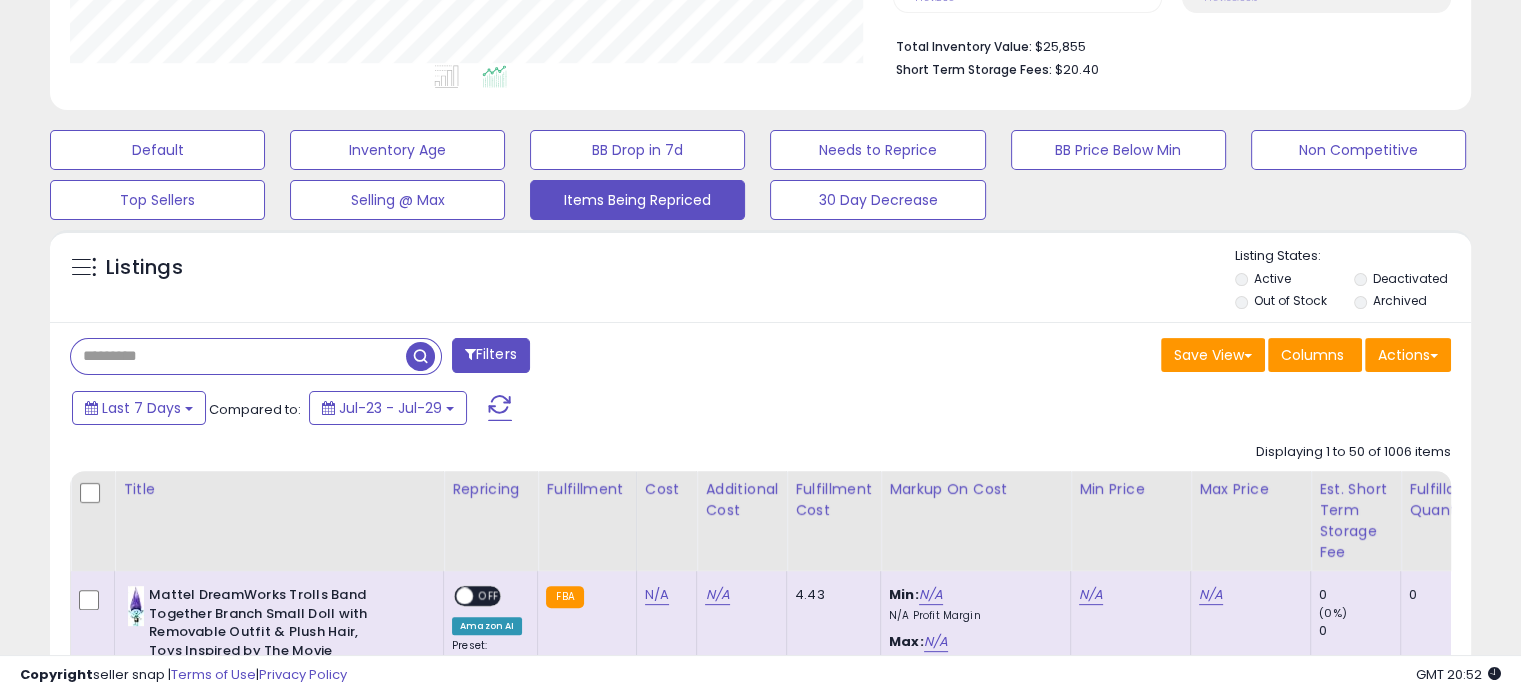 paste on "**********" 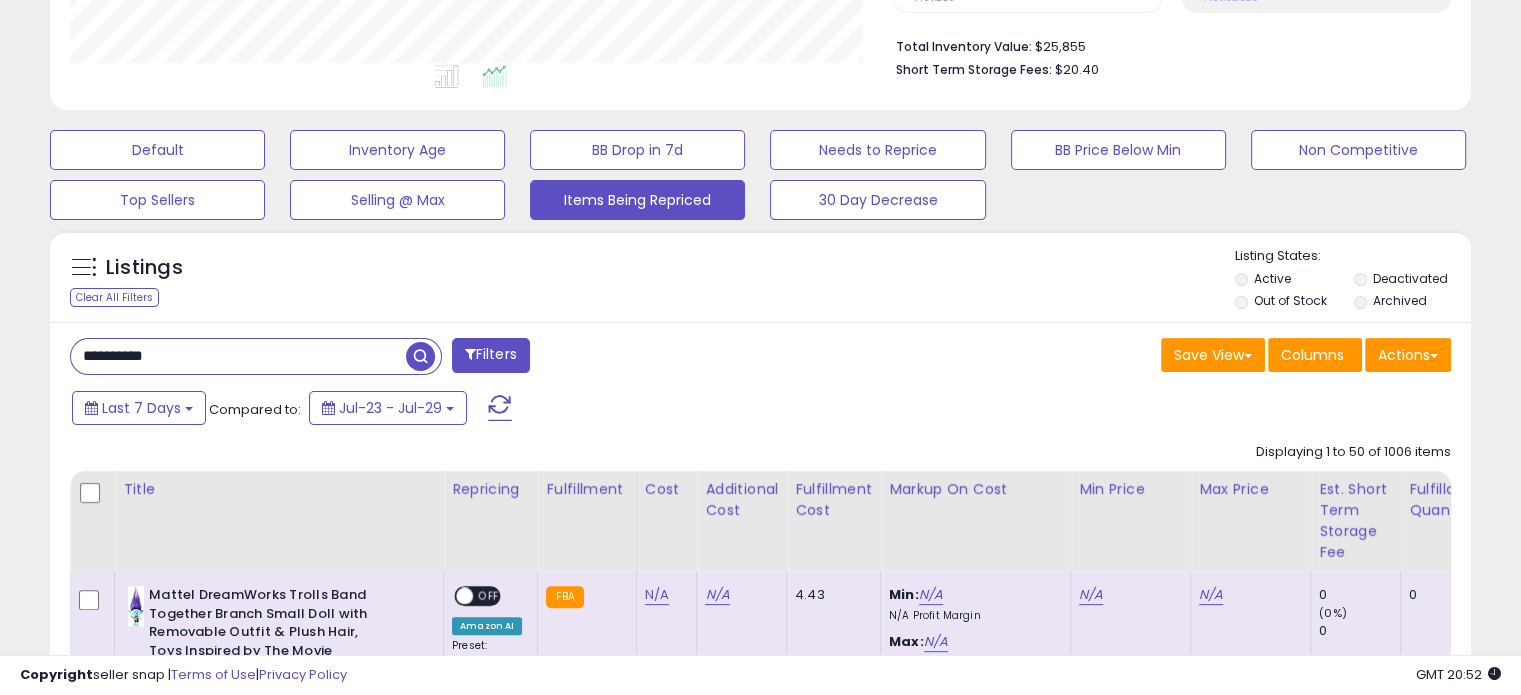 type on "**********" 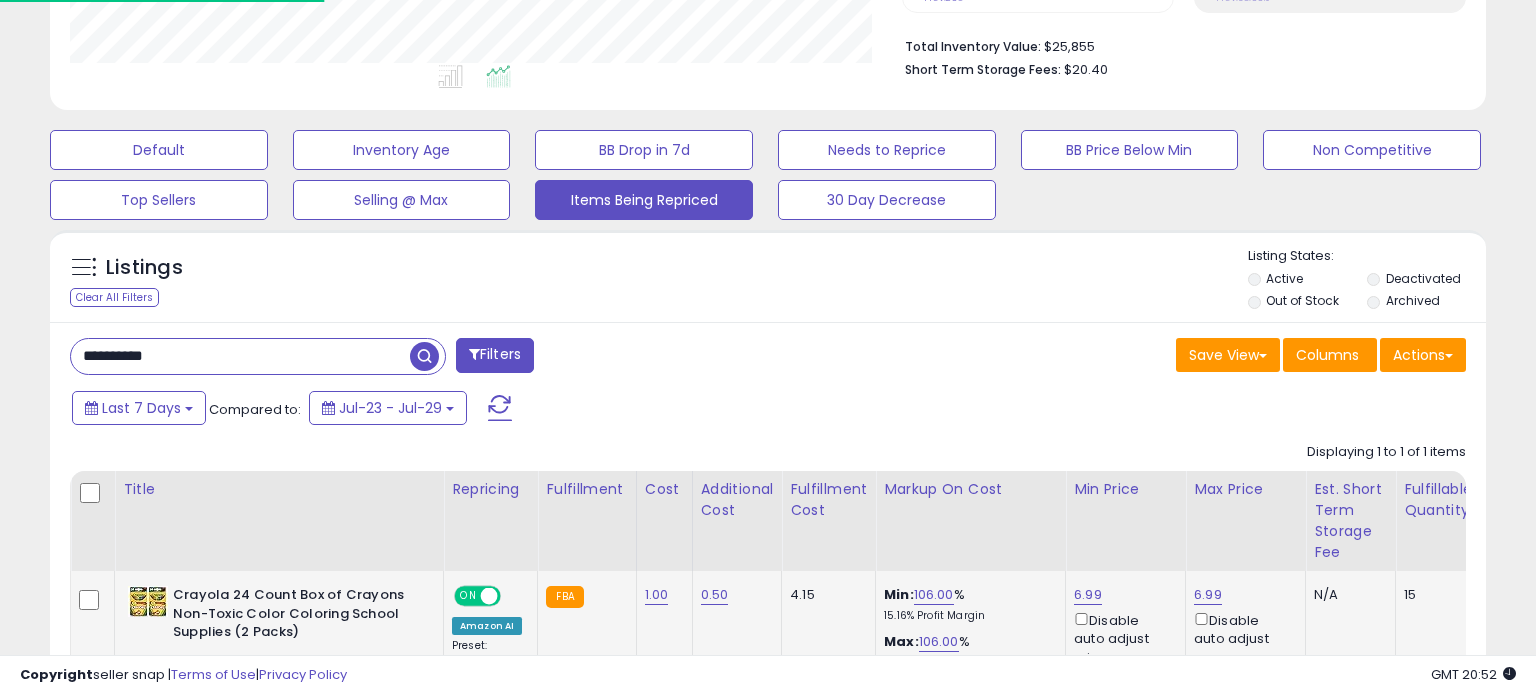 scroll, scrollTop: 999589, scrollLeft: 999176, axis: both 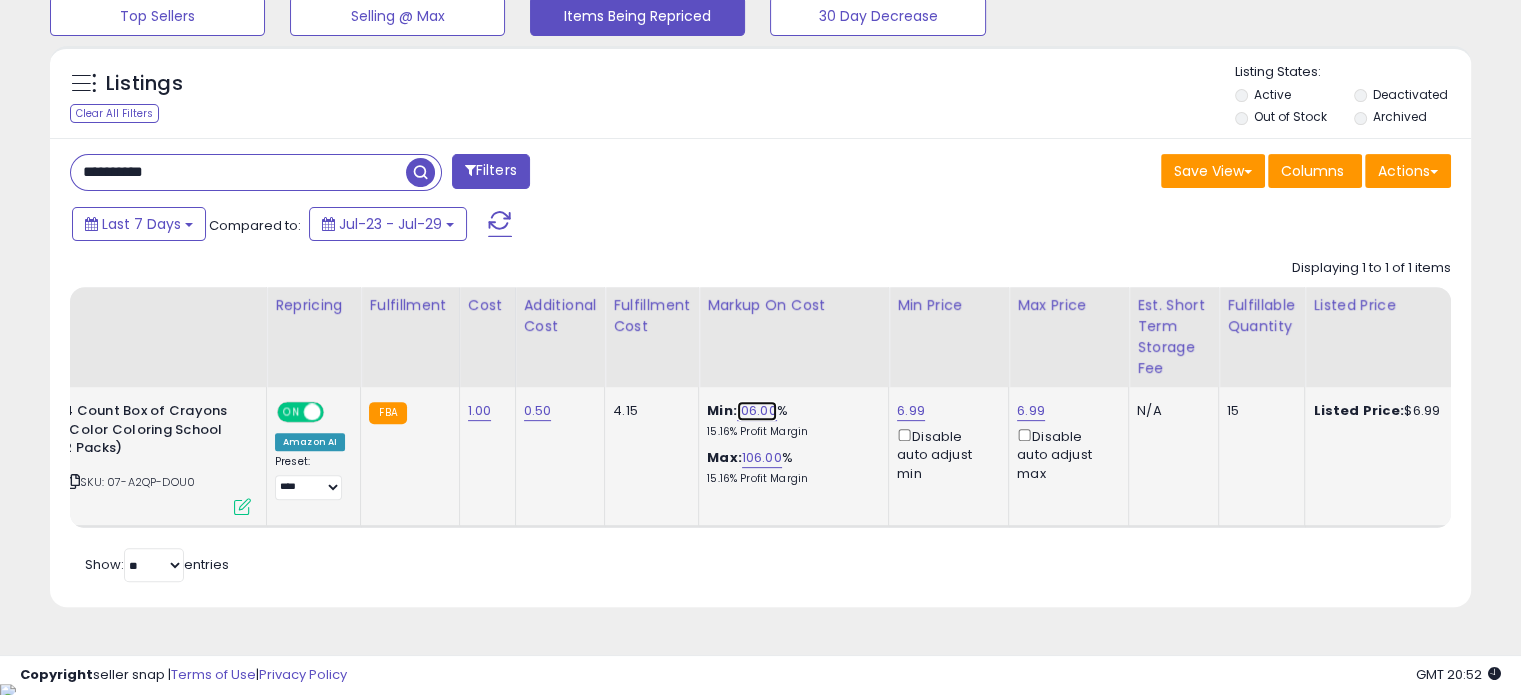 click on "106.00" at bounding box center [757, 411] 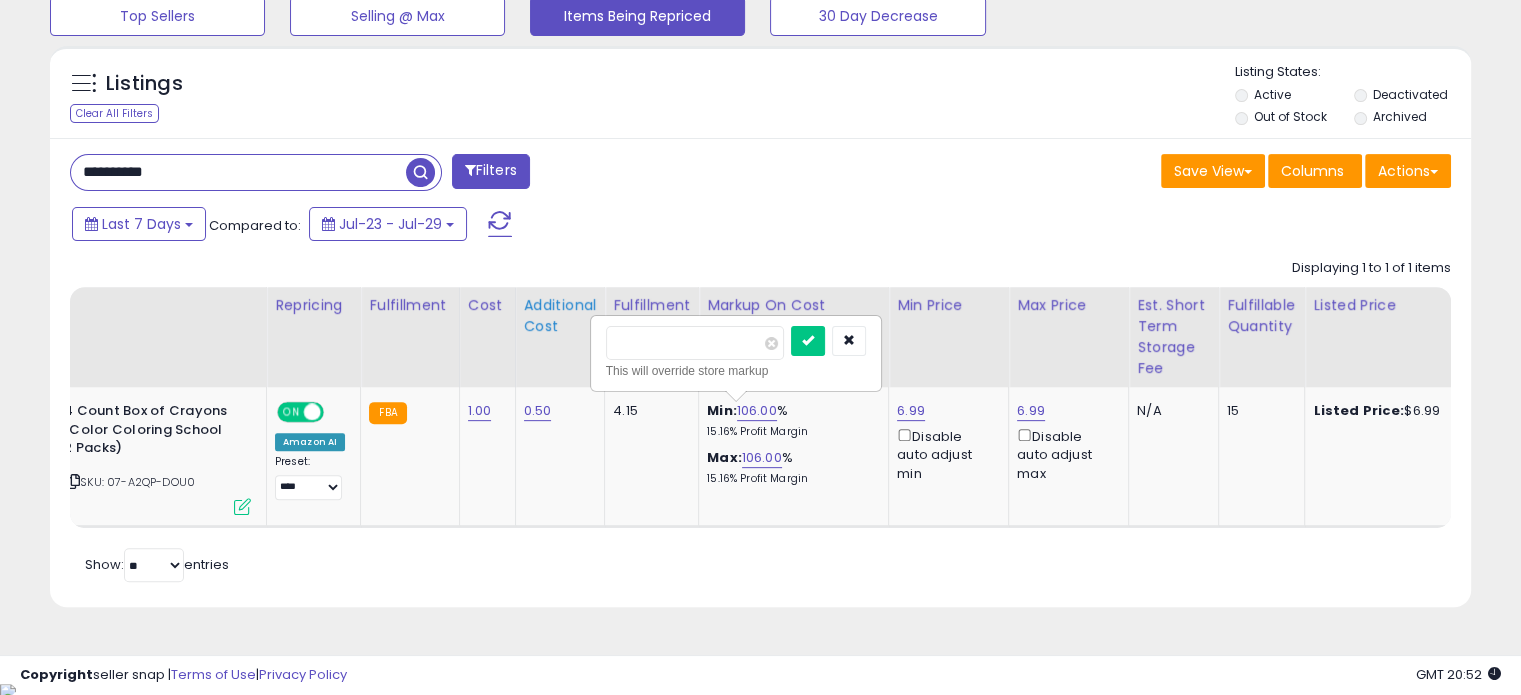 drag, startPoint x: 671, startPoint y: 335, endPoint x: 552, endPoint y: 352, distance: 120.20815 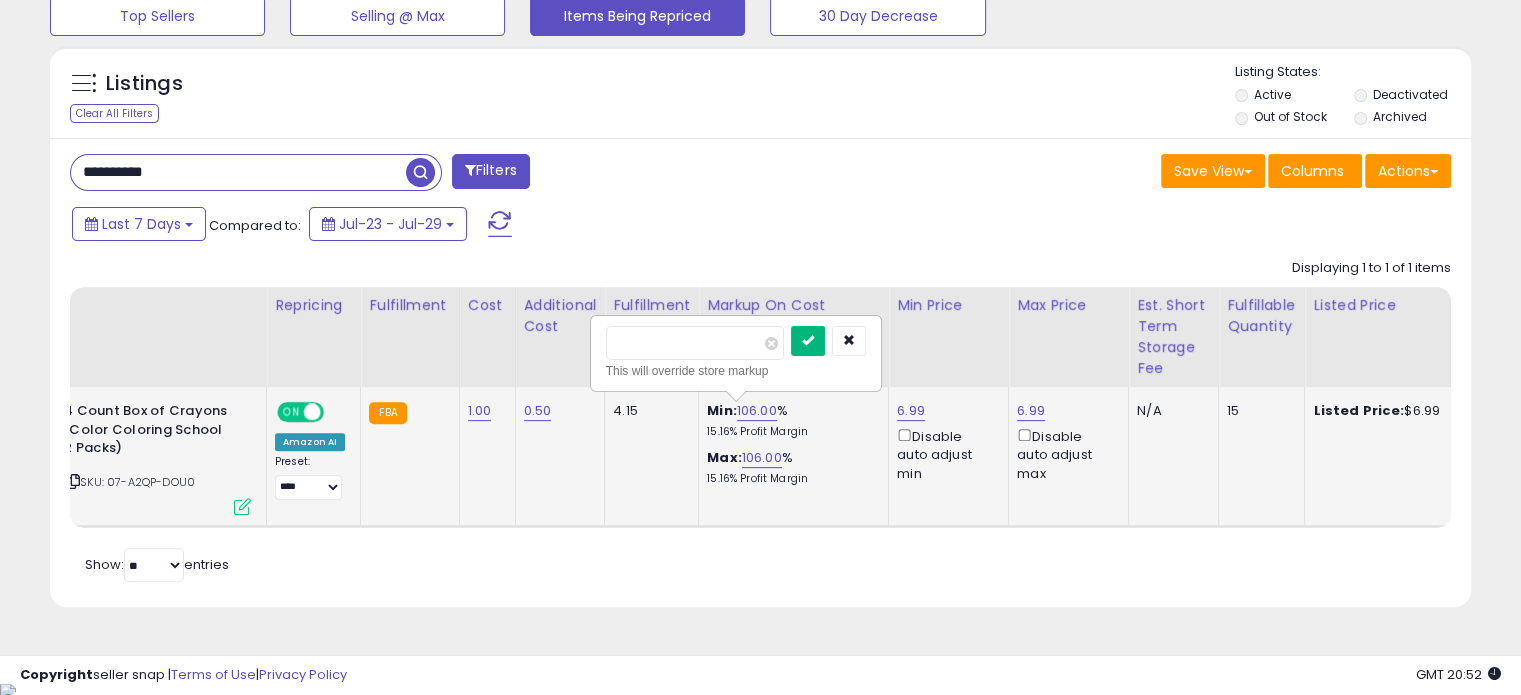 type on "**" 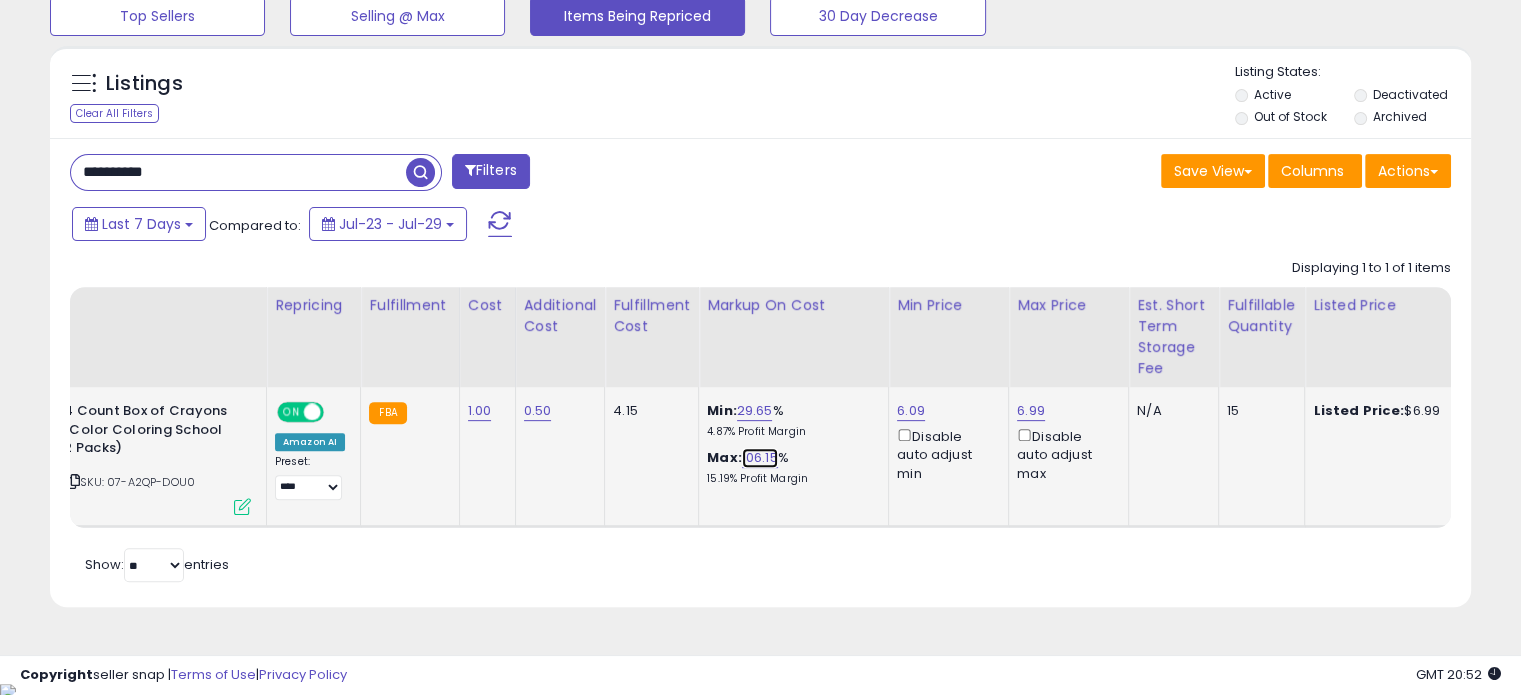 click on "106.15" at bounding box center (760, 458) 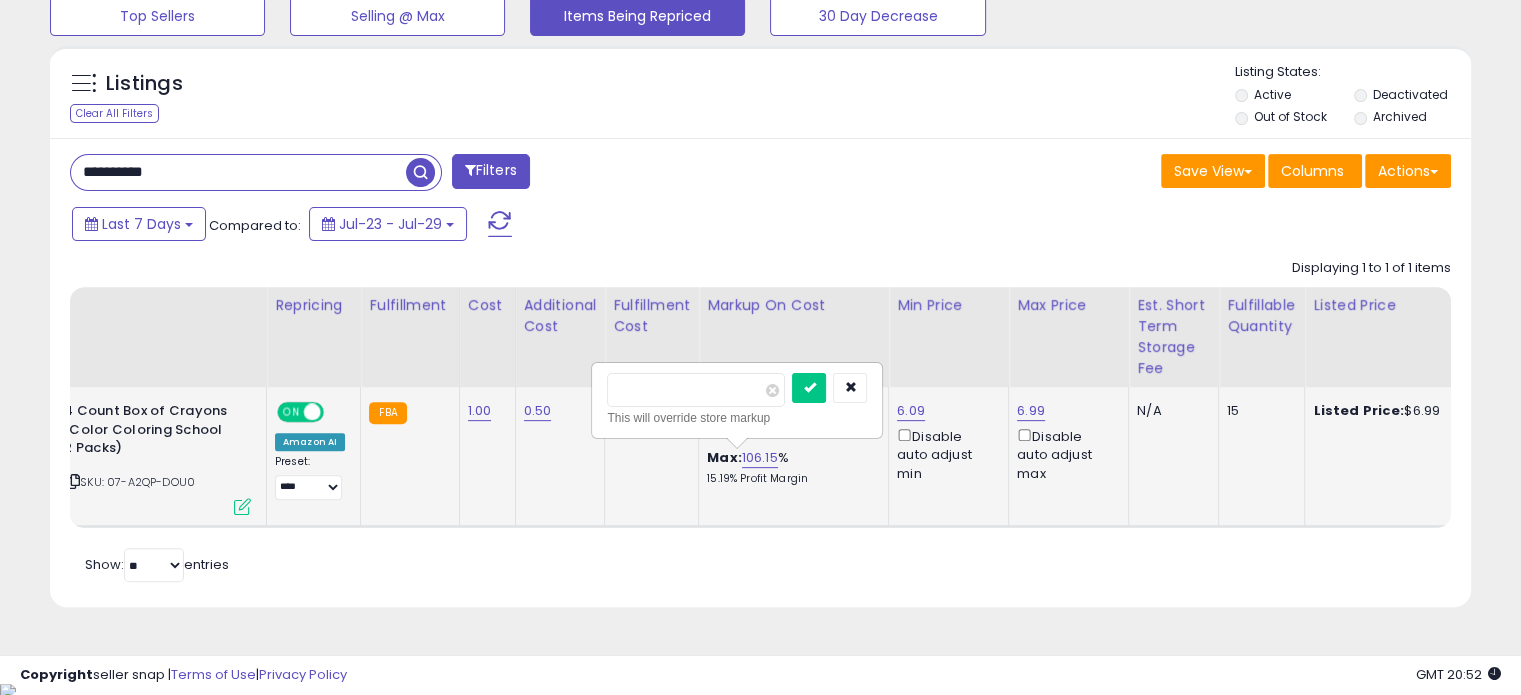 drag, startPoint x: 696, startPoint y: 386, endPoint x: 668, endPoint y: 383, distance: 28.160255 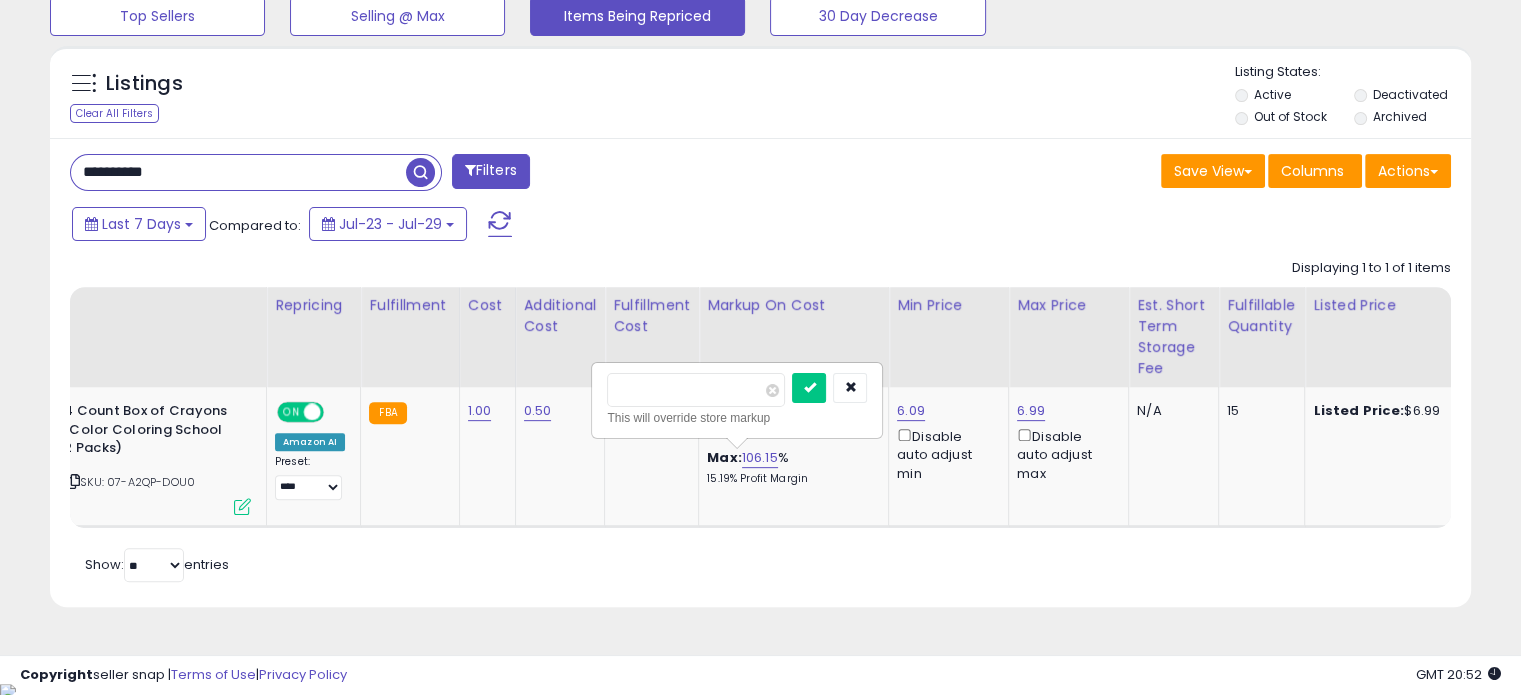 click on "Retrieving listings data..
Displaying 1 to 1 of 1 items
Title
Repricing" at bounding box center (760, 418) 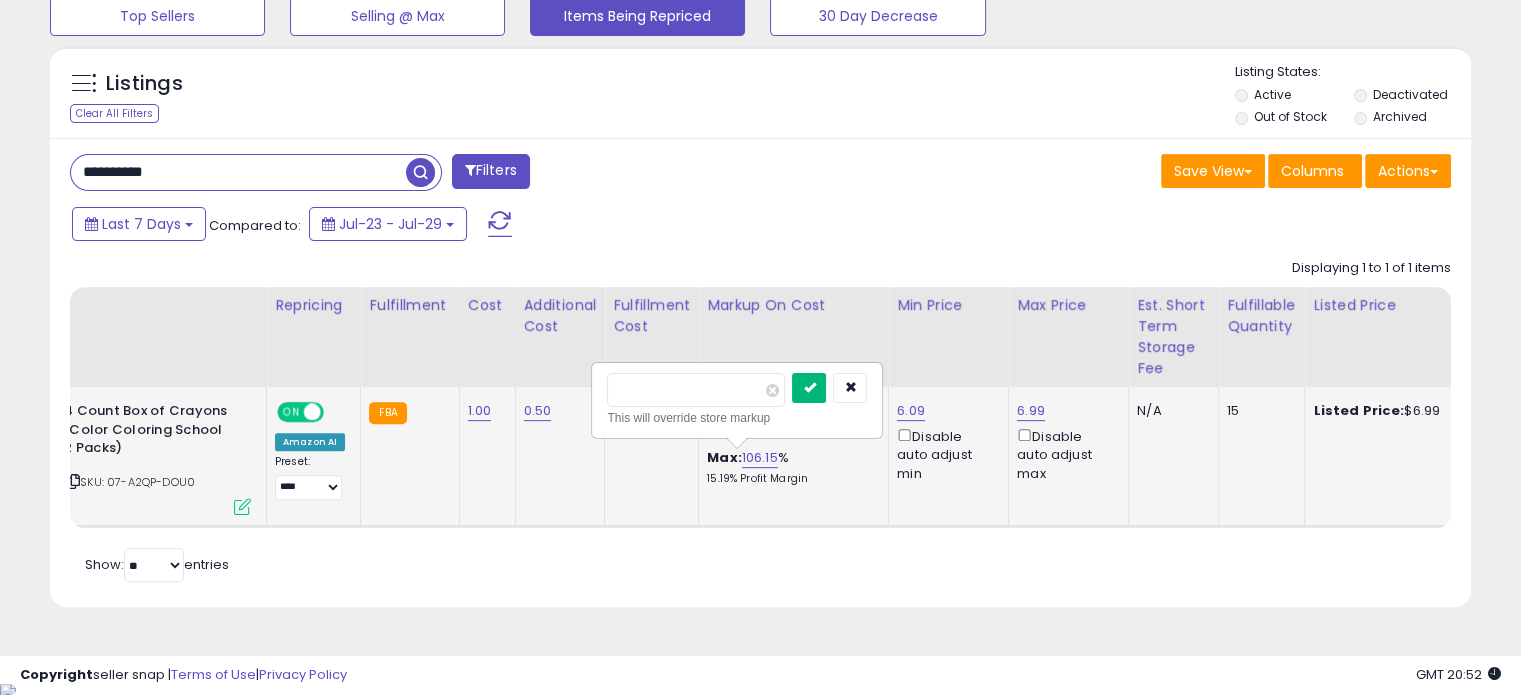 click at bounding box center [809, 387] 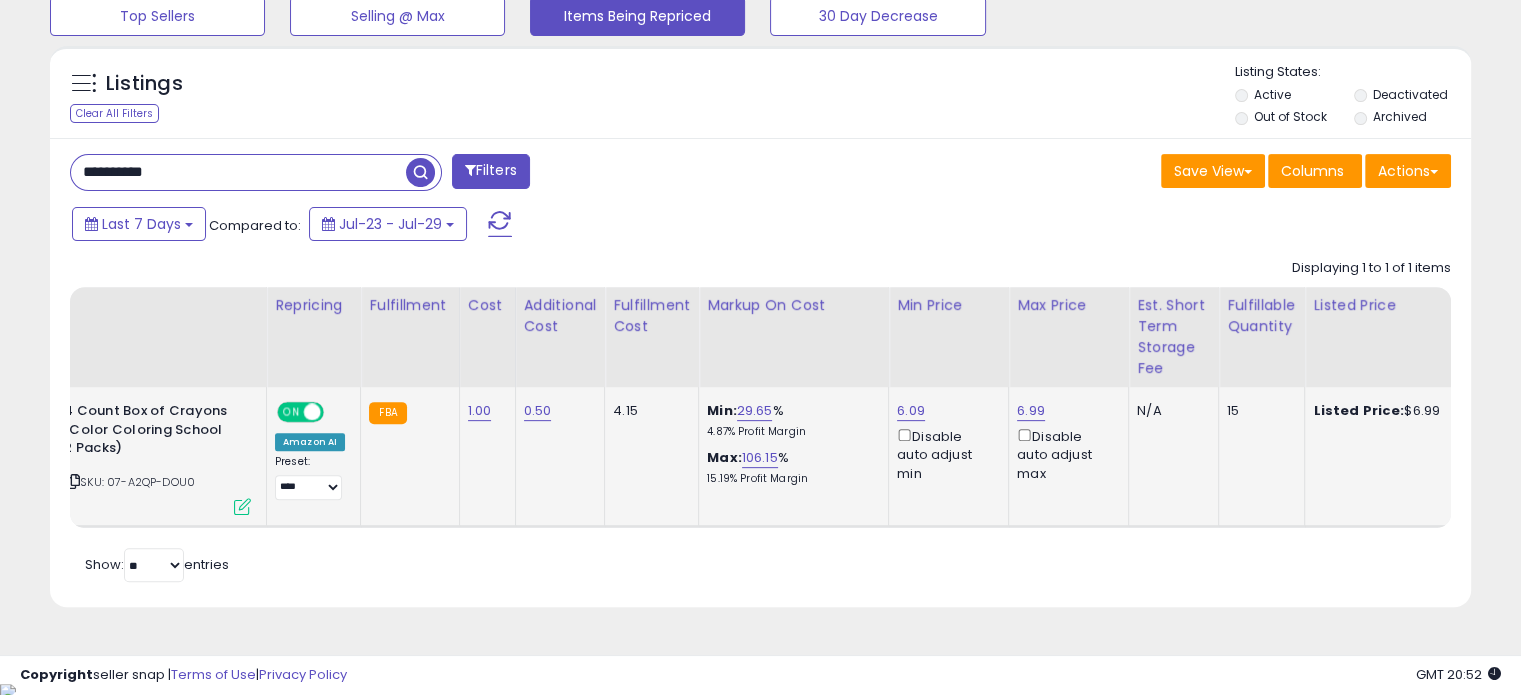 scroll, scrollTop: 0, scrollLeft: 0, axis: both 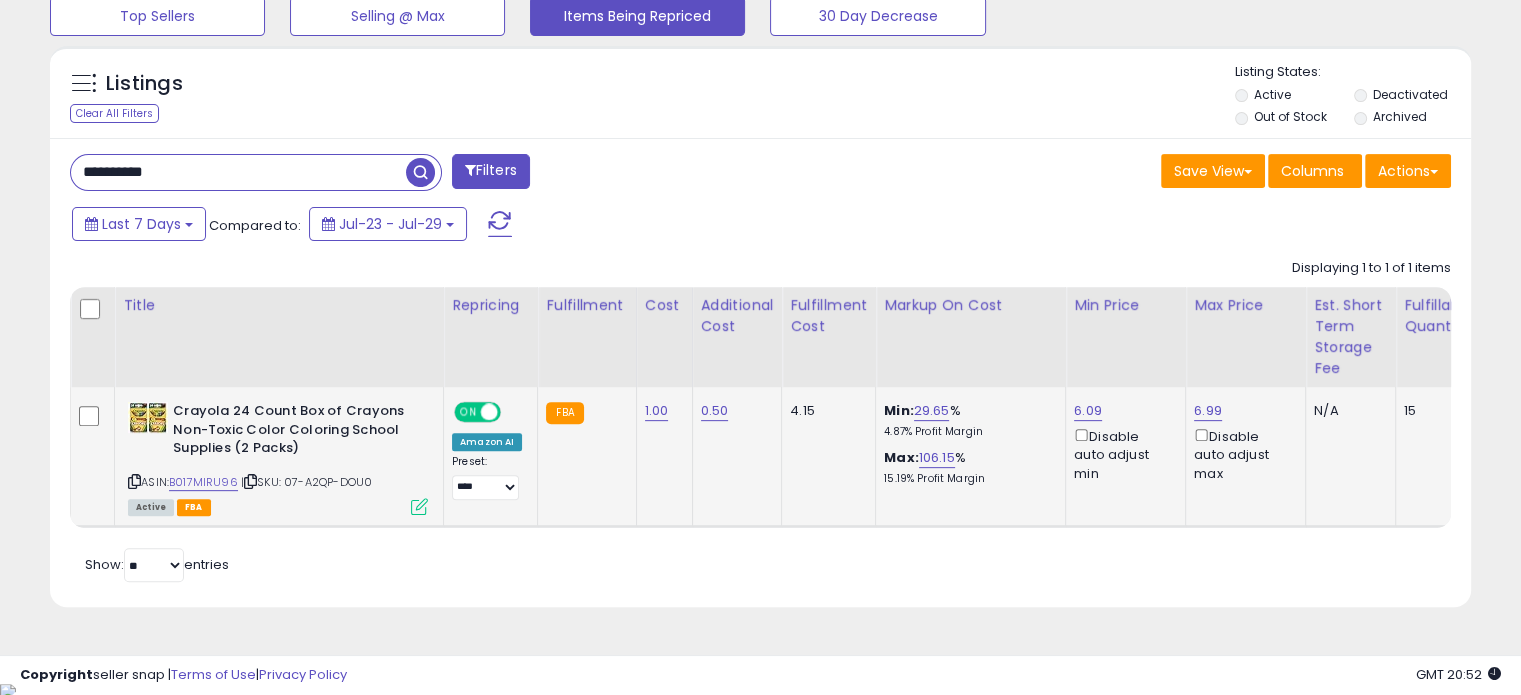 drag, startPoint x: 211, startPoint y: 170, endPoint x: 0, endPoint y: 172, distance: 211.00948 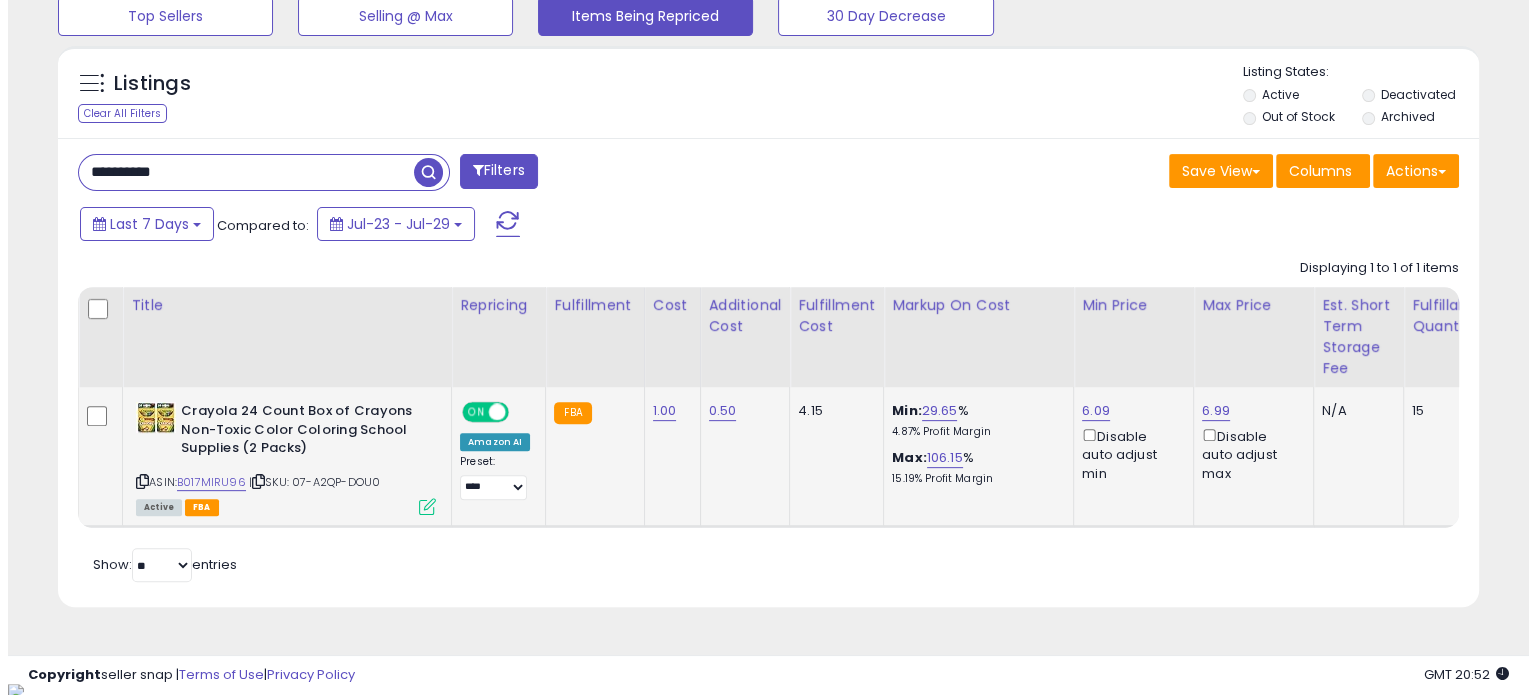 scroll, scrollTop: 544, scrollLeft: 0, axis: vertical 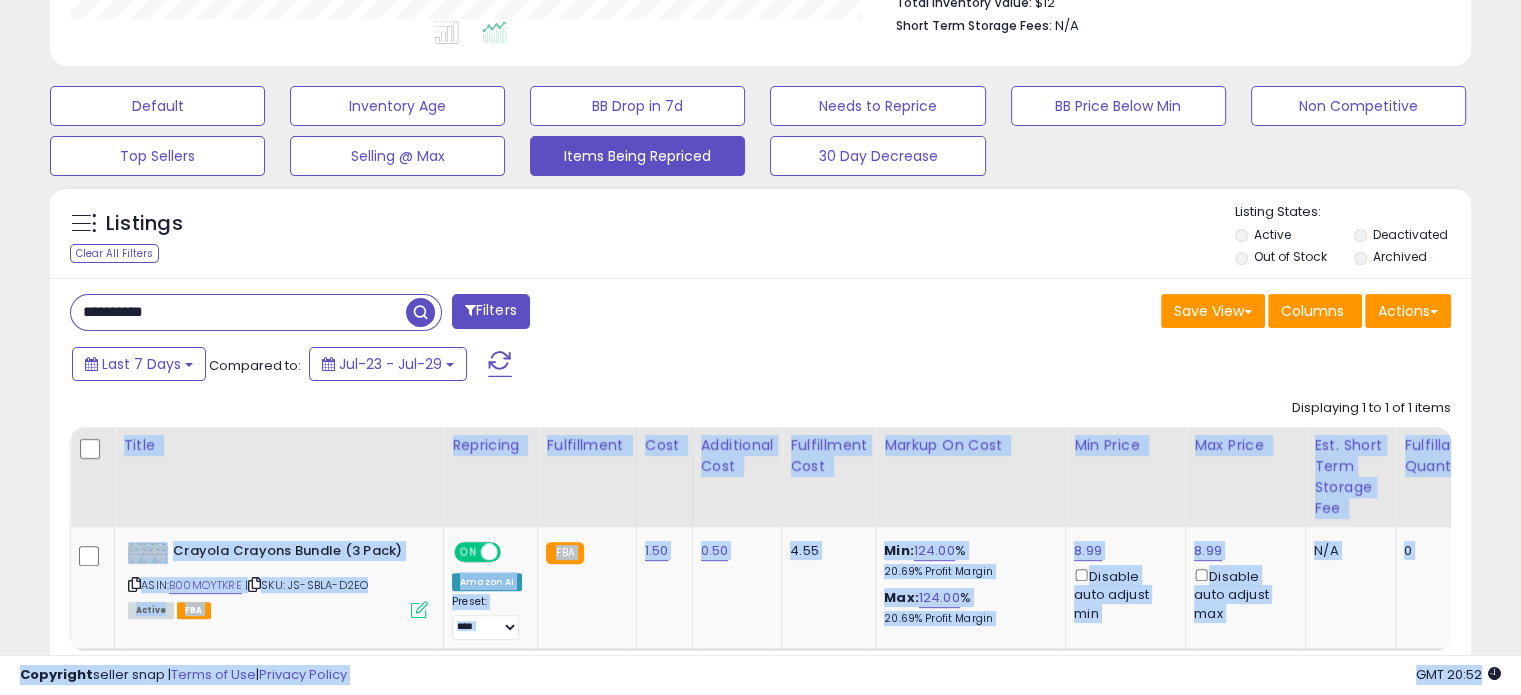click on "**********" 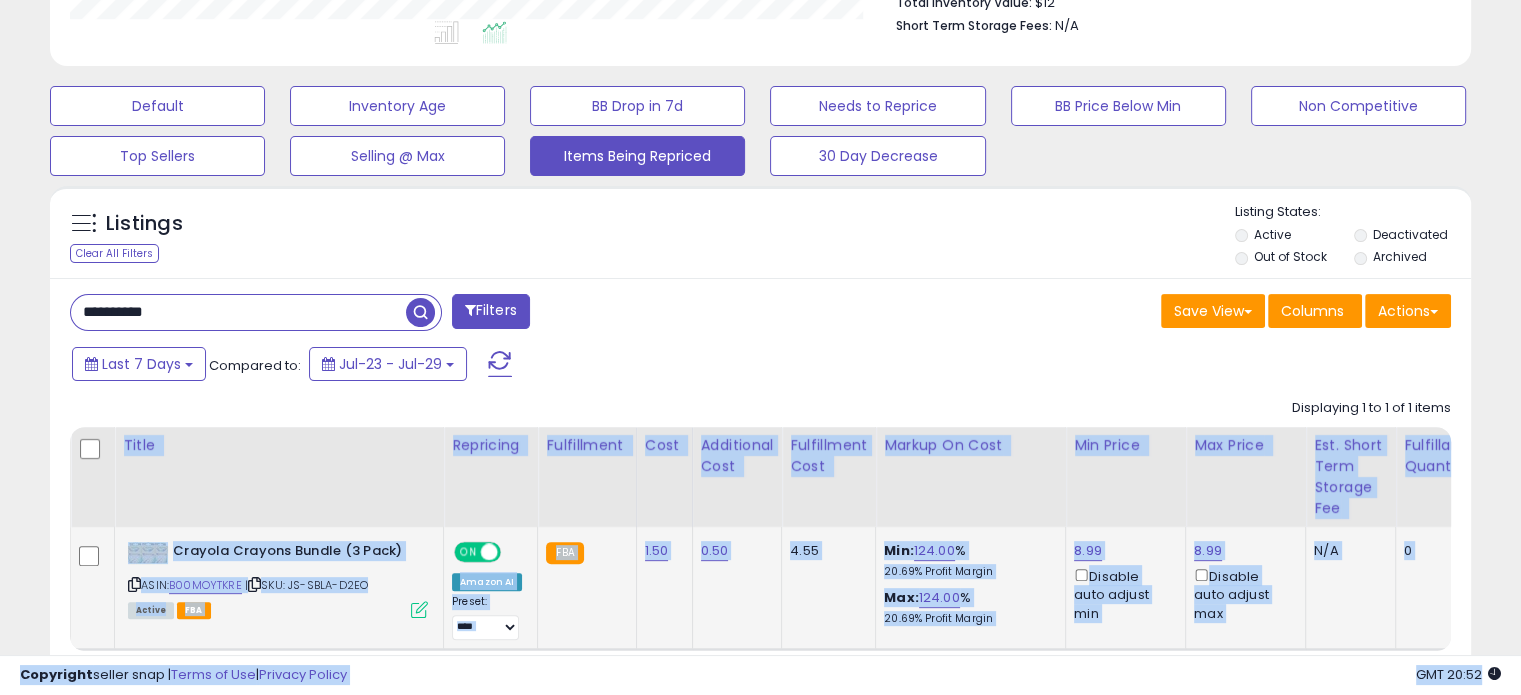 click on "1.50" 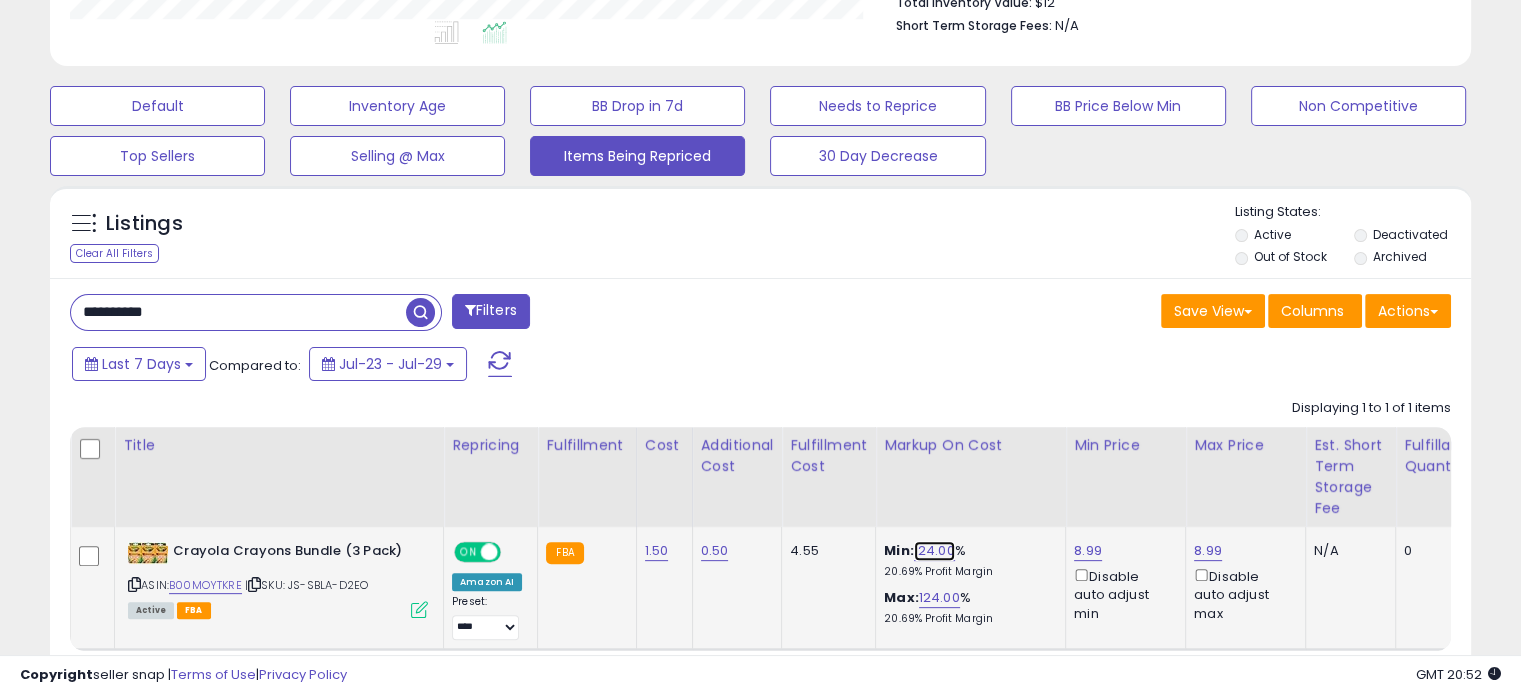 click on "124.00" at bounding box center [934, 551] 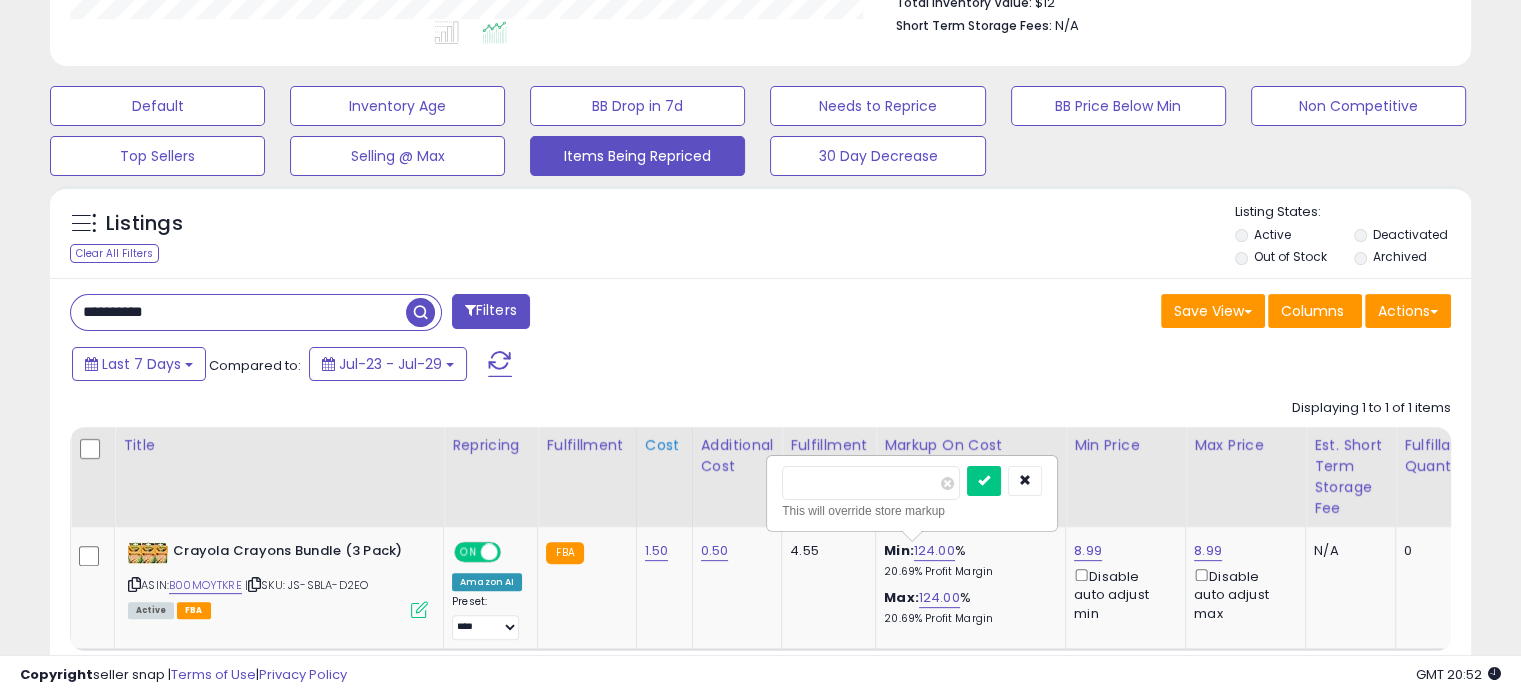 drag, startPoint x: 732, startPoint y: 478, endPoint x: 665, endPoint y: 495, distance: 69.12308 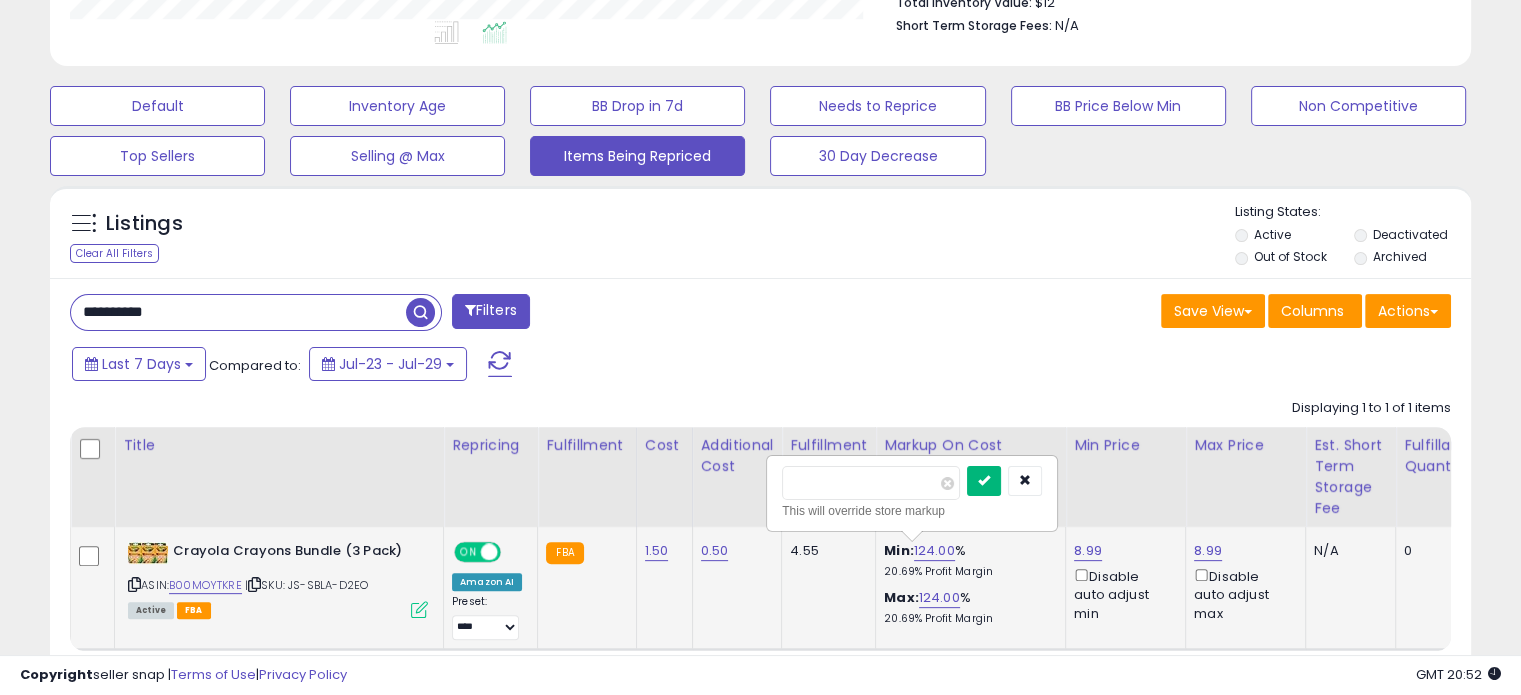 type on "**" 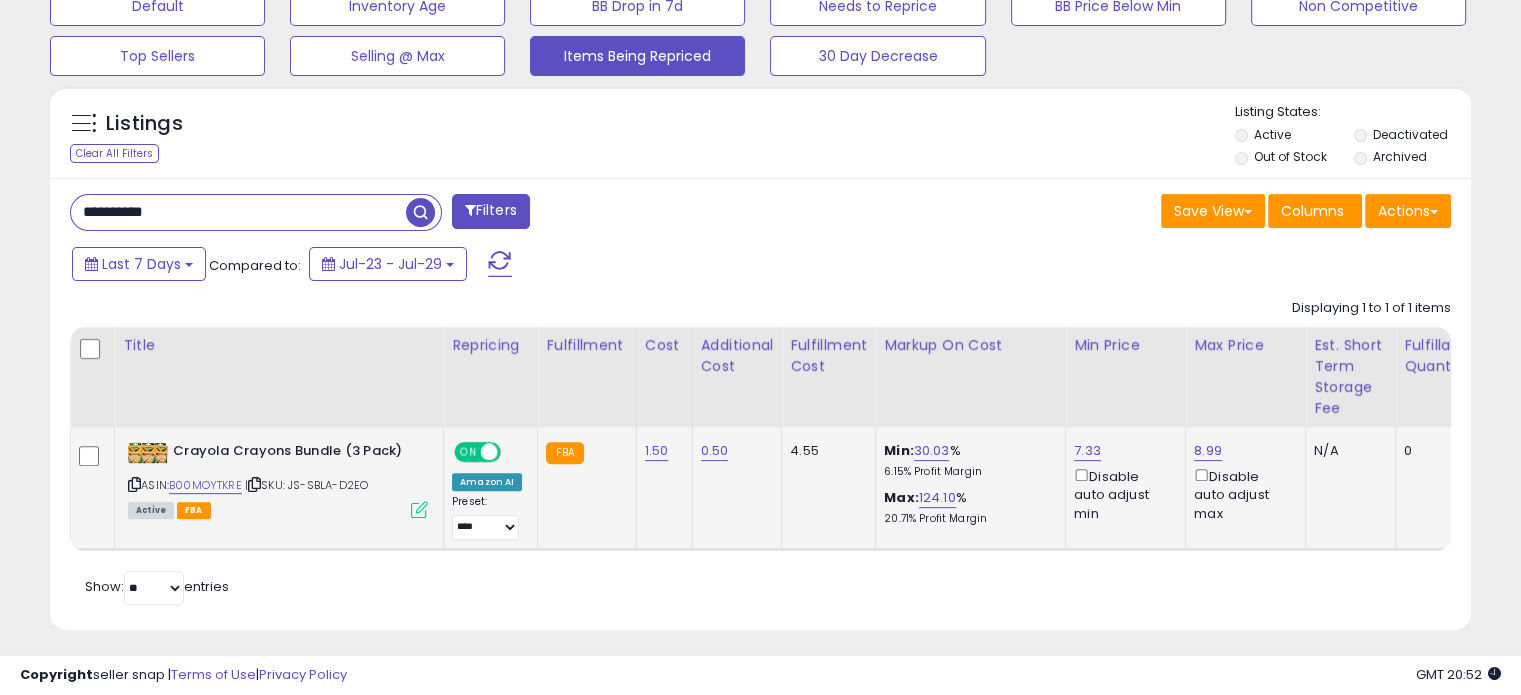 drag, startPoint x: 28, startPoint y: 210, endPoint x: 9, endPoint y: 207, distance: 19.235384 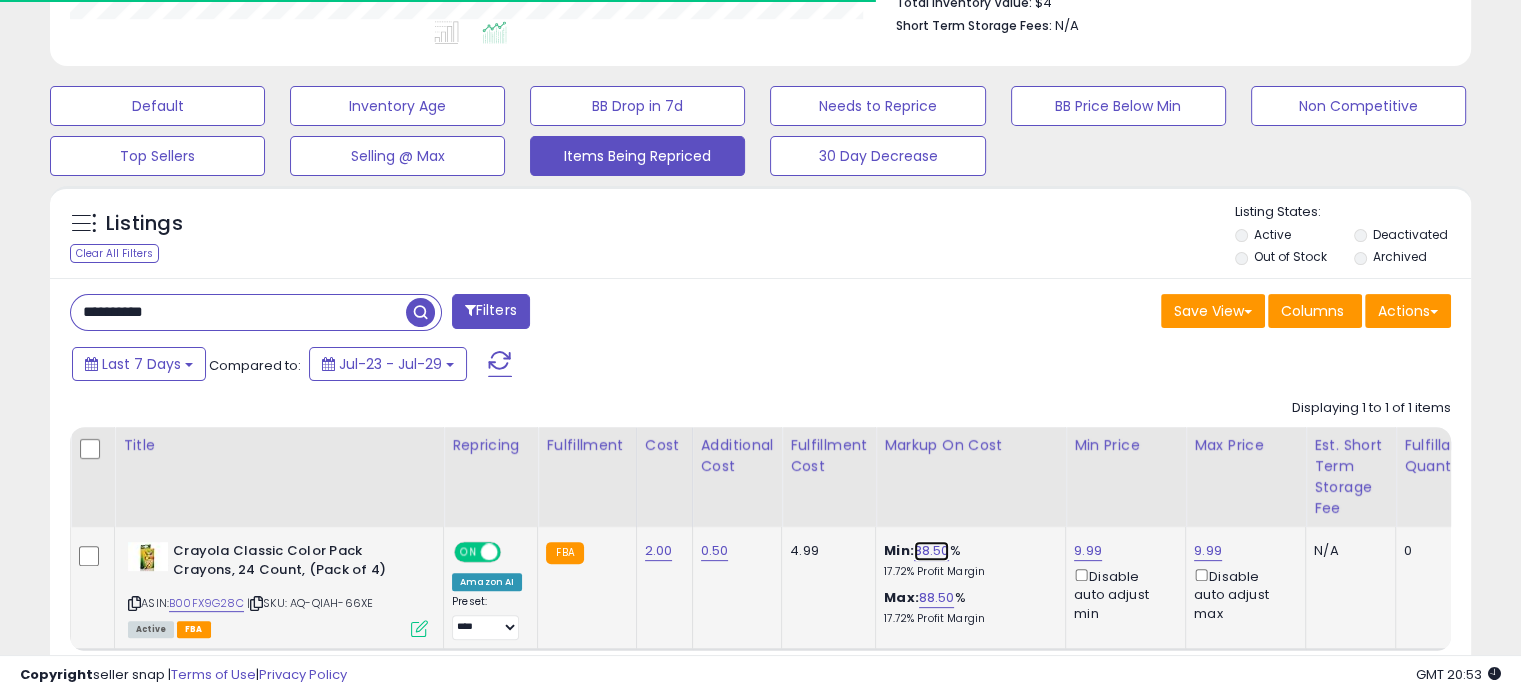 click on "88.50" at bounding box center (932, 551) 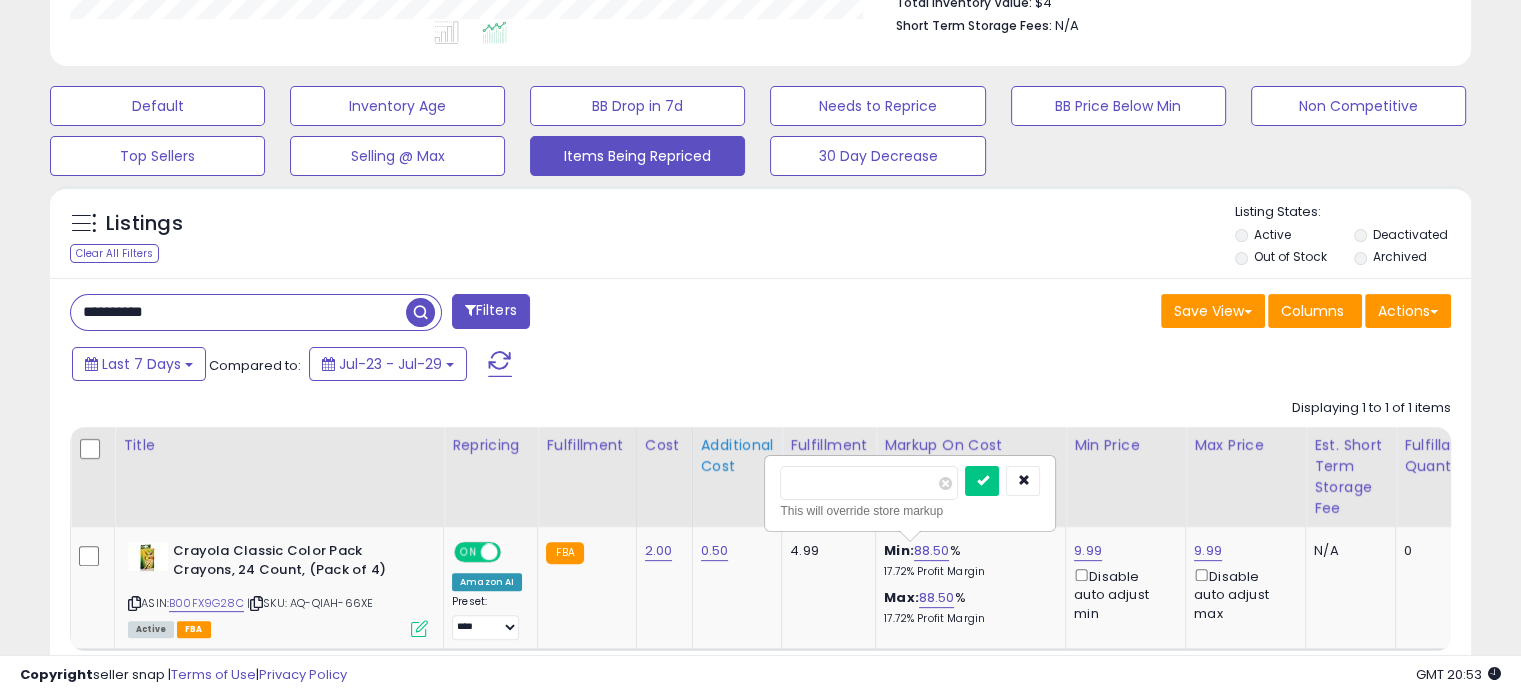 click on "Title
Repricing" at bounding box center [1455, 539] 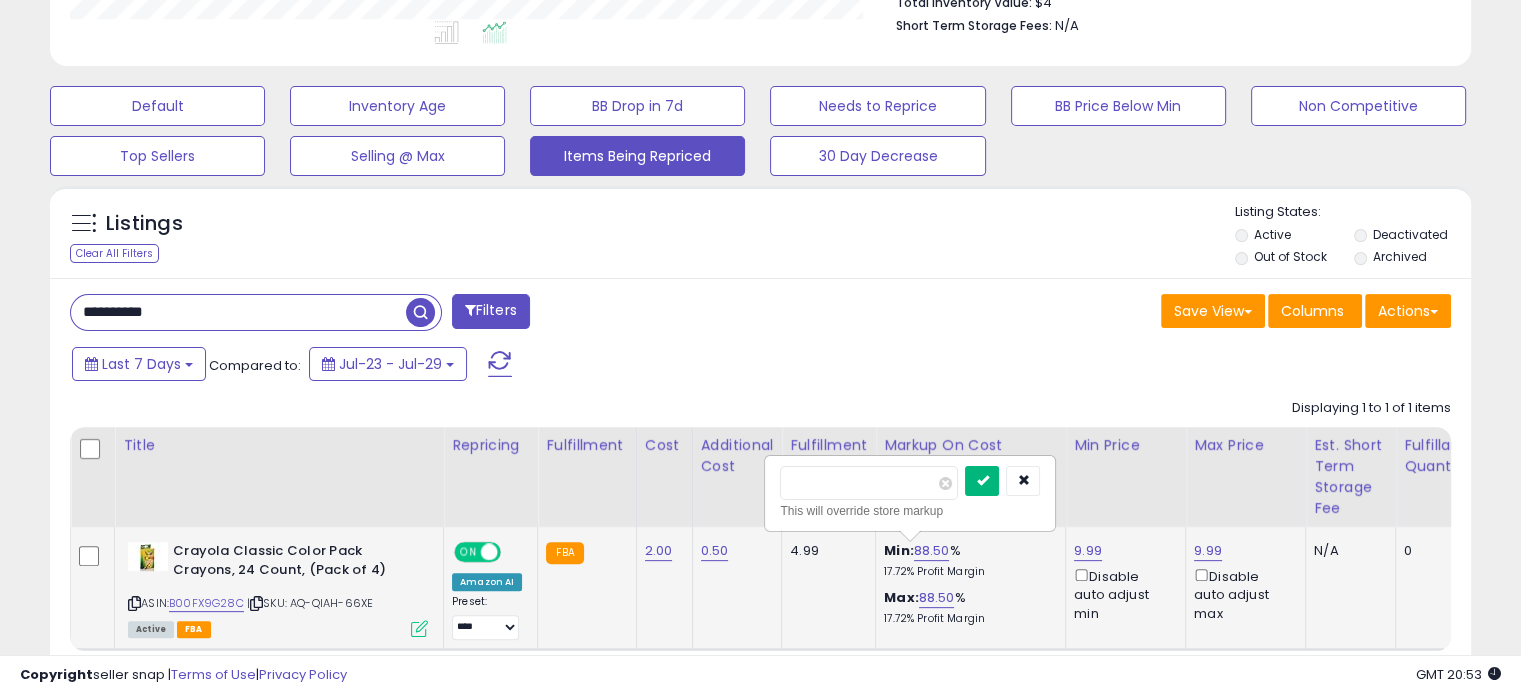 type on "**" 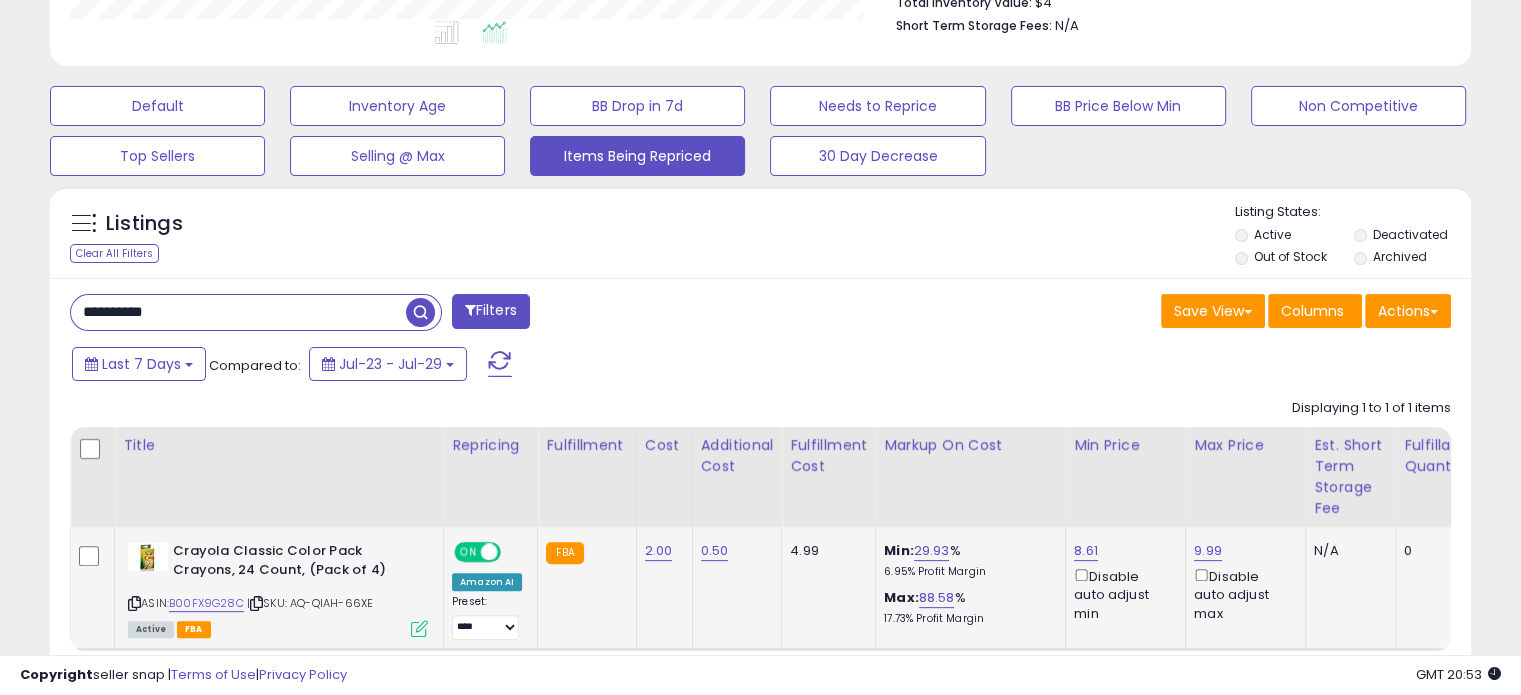 drag, startPoint x: 189, startPoint y: 311, endPoint x: 0, endPoint y: 315, distance: 189.04233 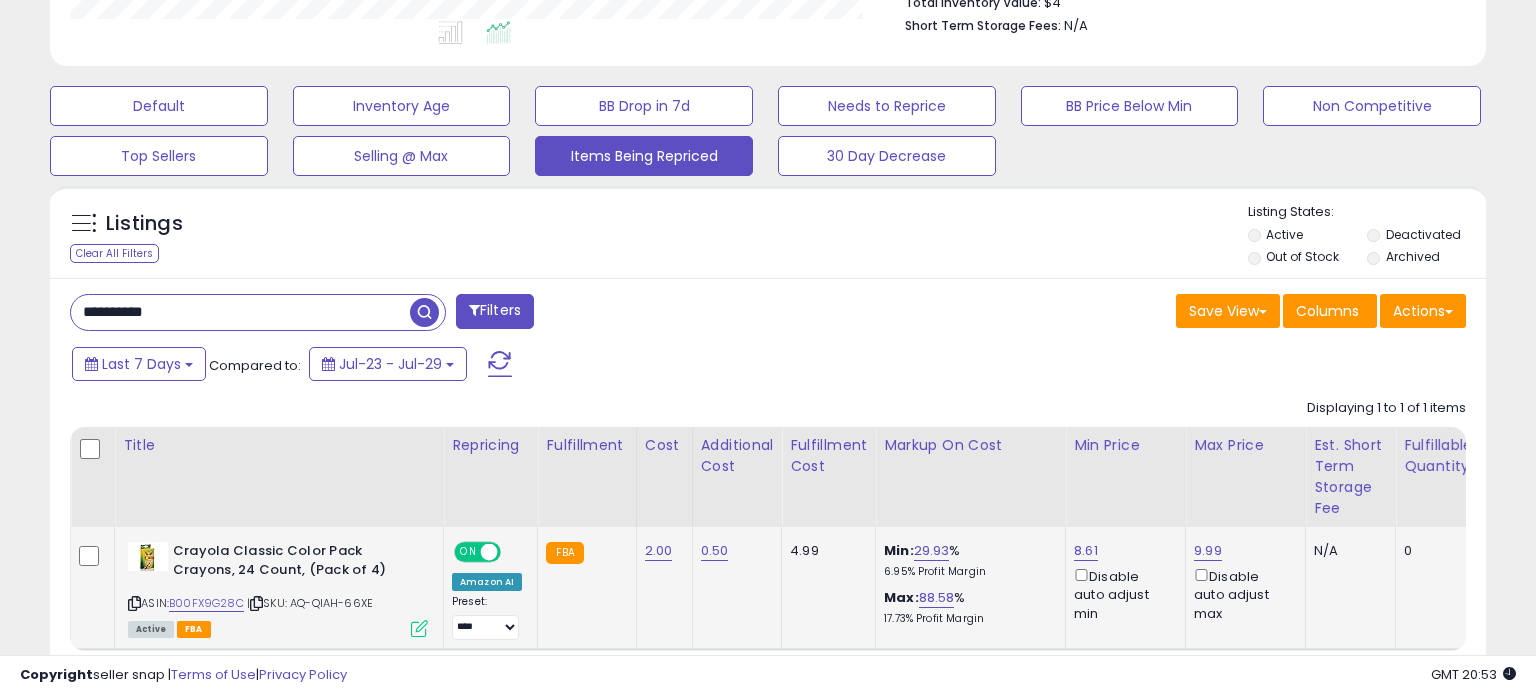 scroll, scrollTop: 999589, scrollLeft: 999168, axis: both 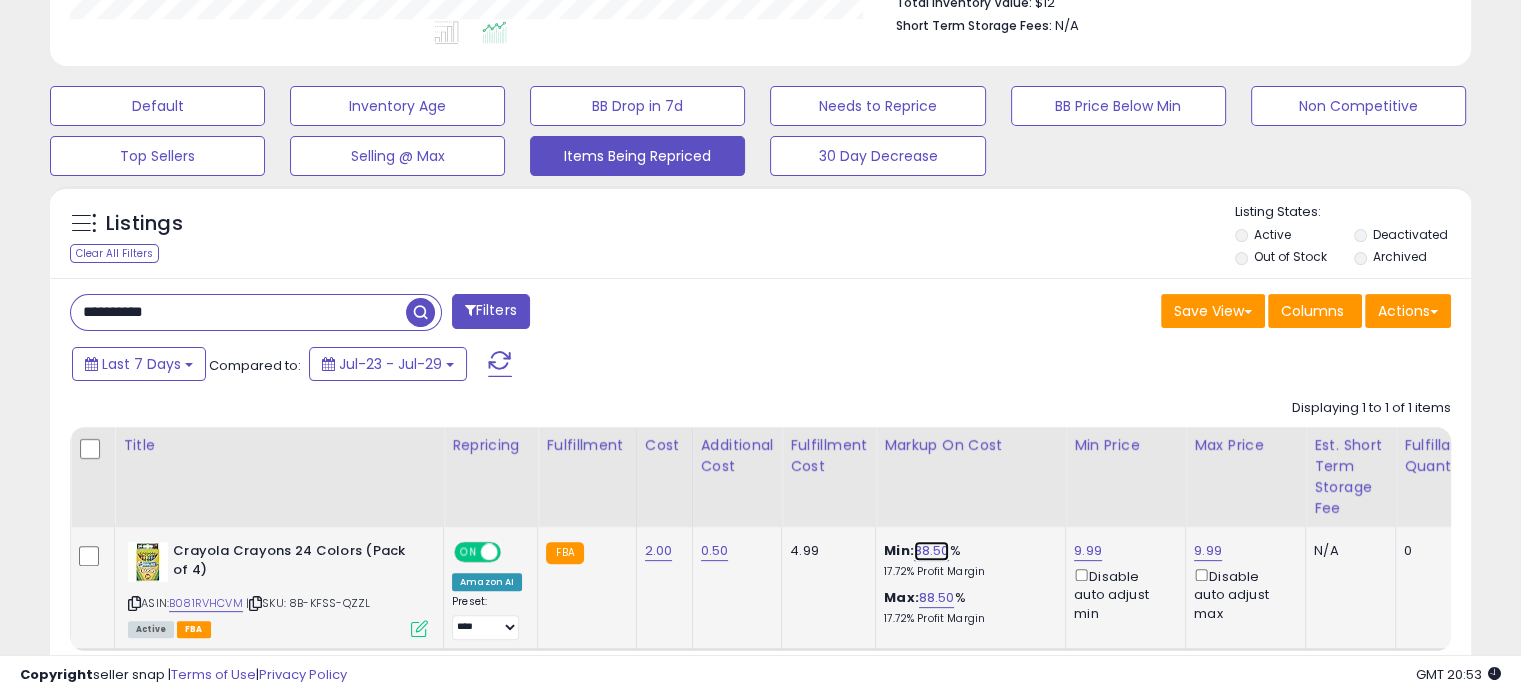 click on "88.50" at bounding box center (932, 551) 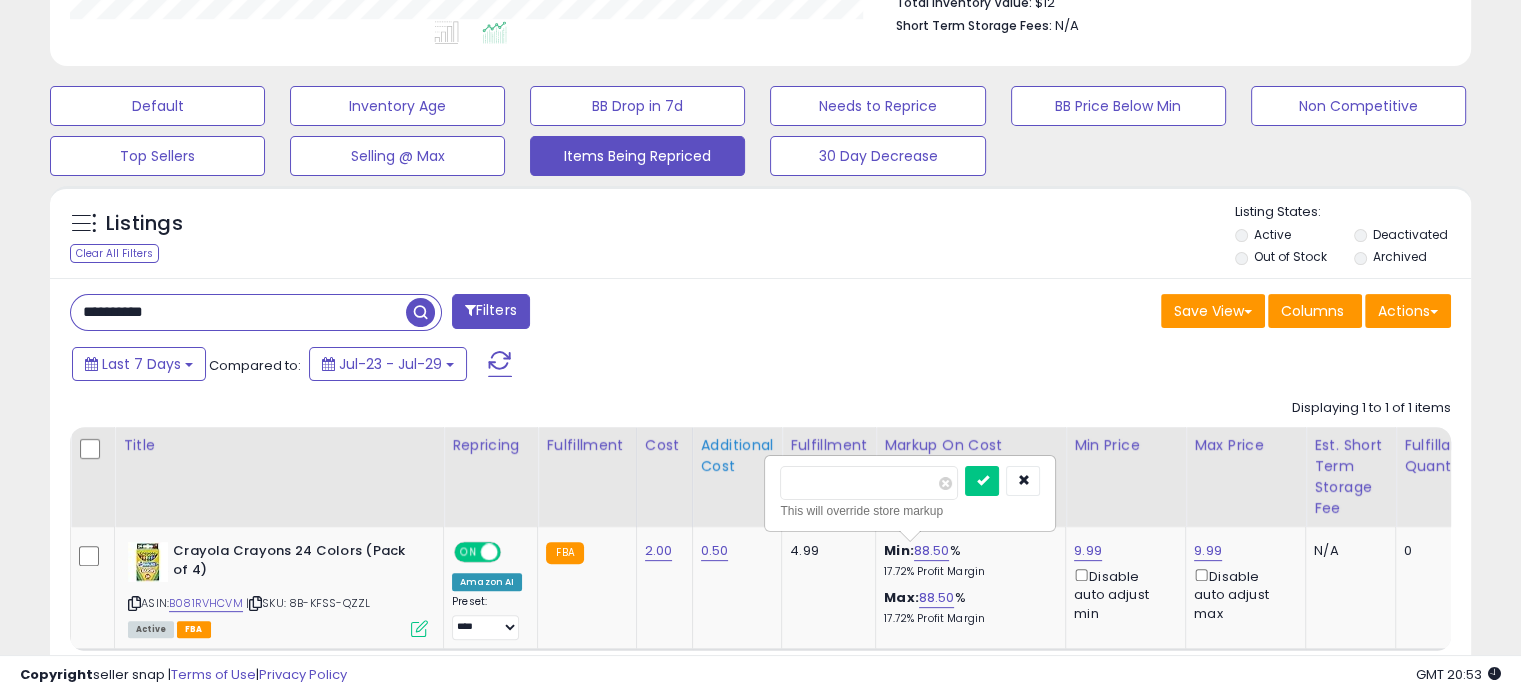 drag, startPoint x: 743, startPoint y: 478, endPoint x: 708, endPoint y: 479, distance: 35.014282 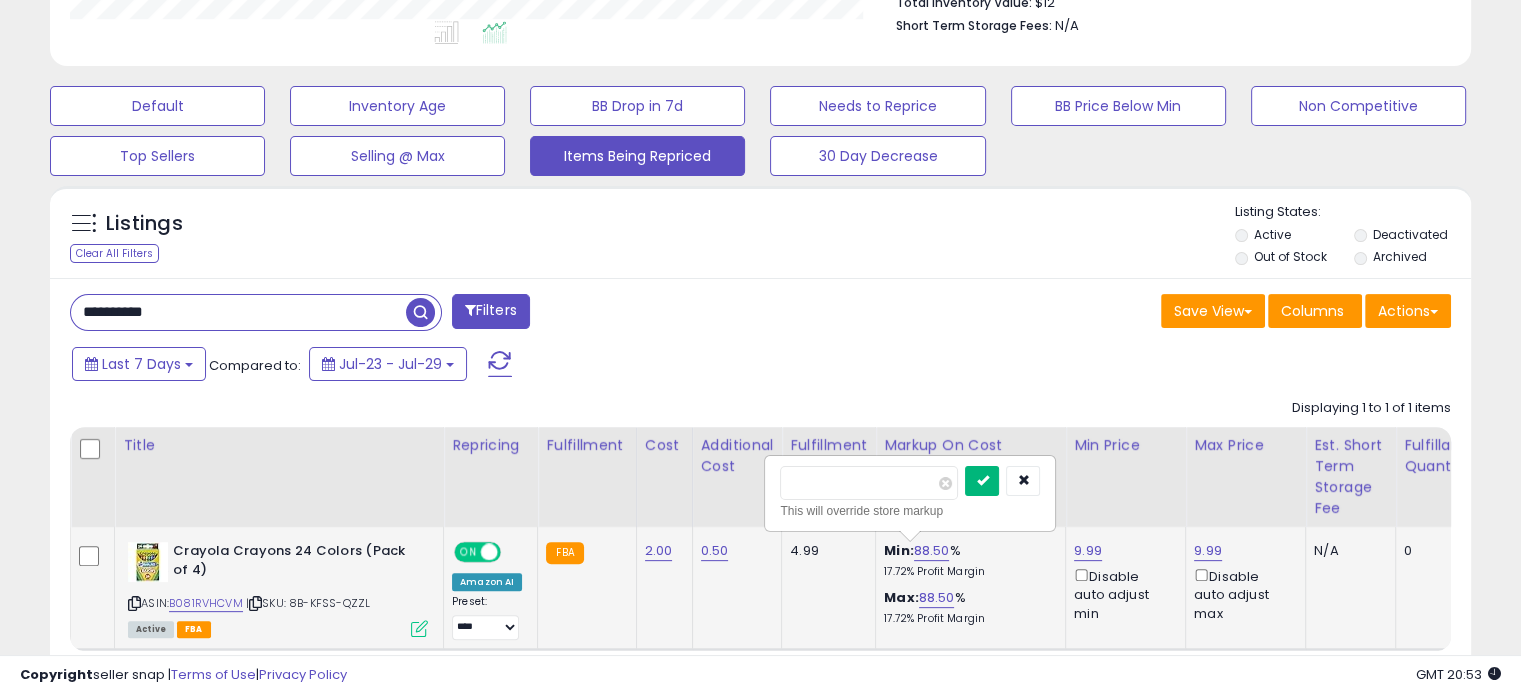 type on "**" 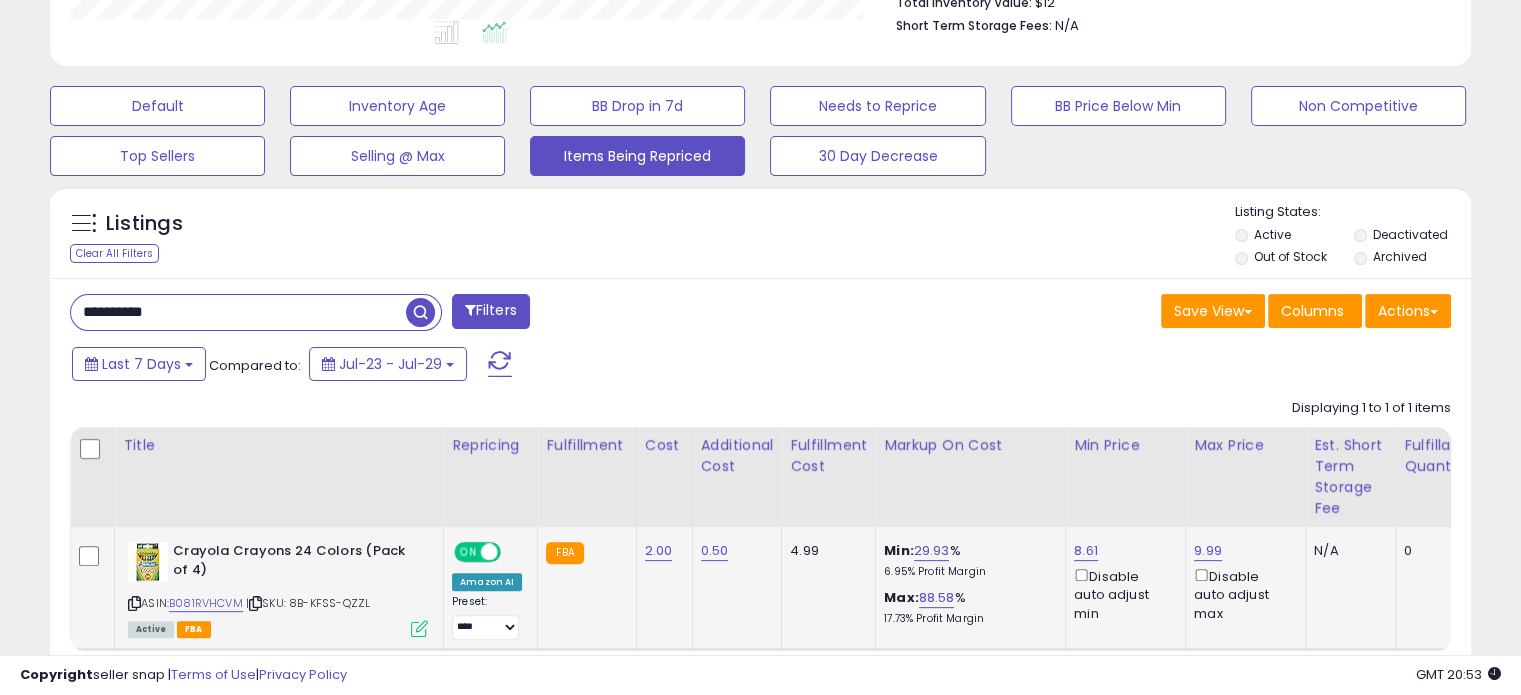 drag, startPoint x: 208, startPoint y: 307, endPoint x: 0, endPoint y: 303, distance: 208.03845 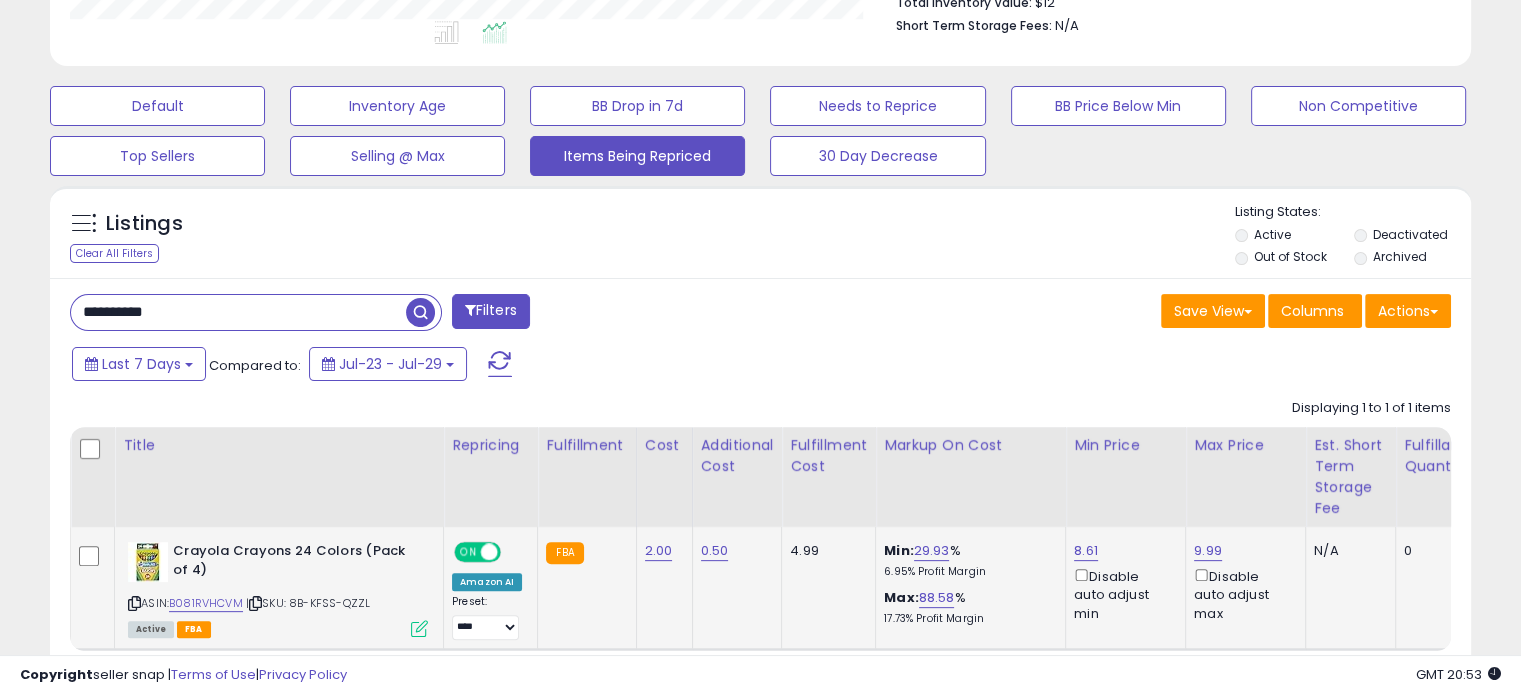 paste 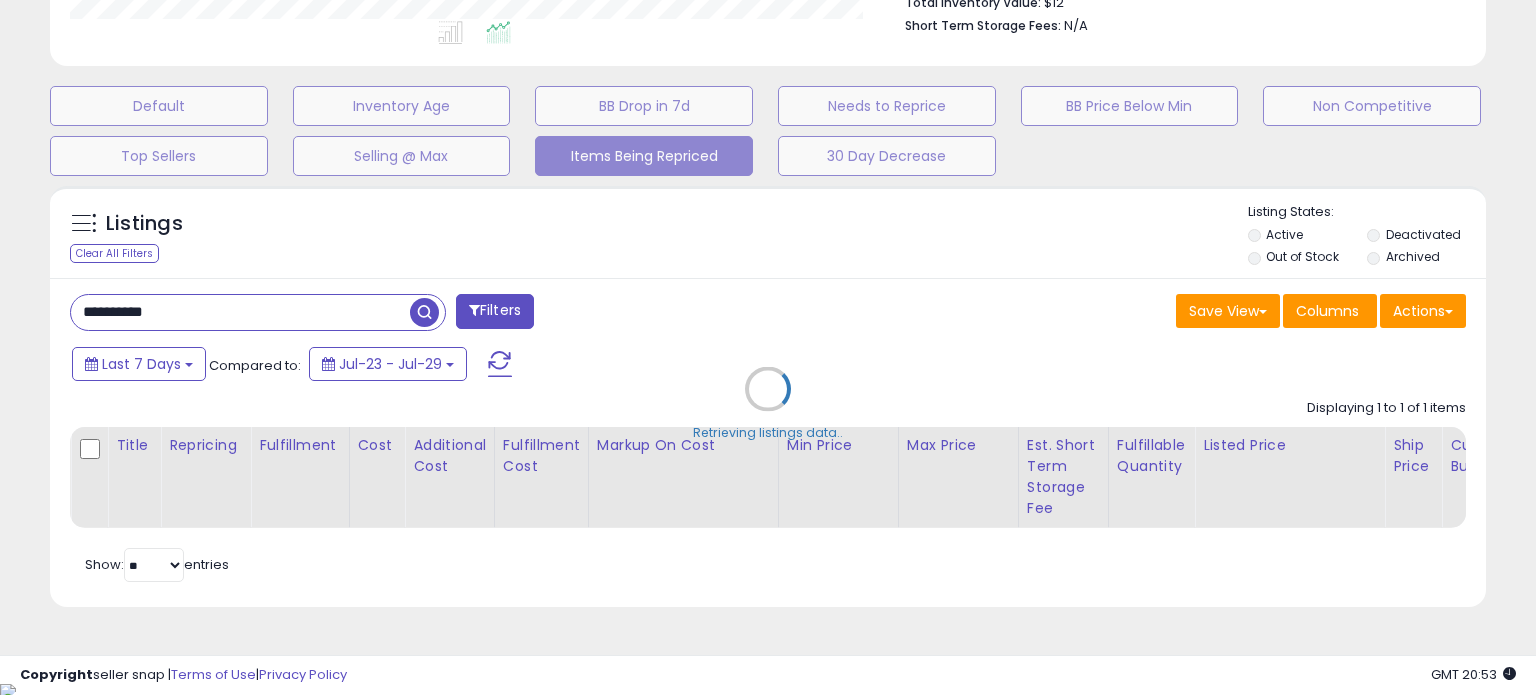 scroll, scrollTop: 999589, scrollLeft: 999168, axis: both 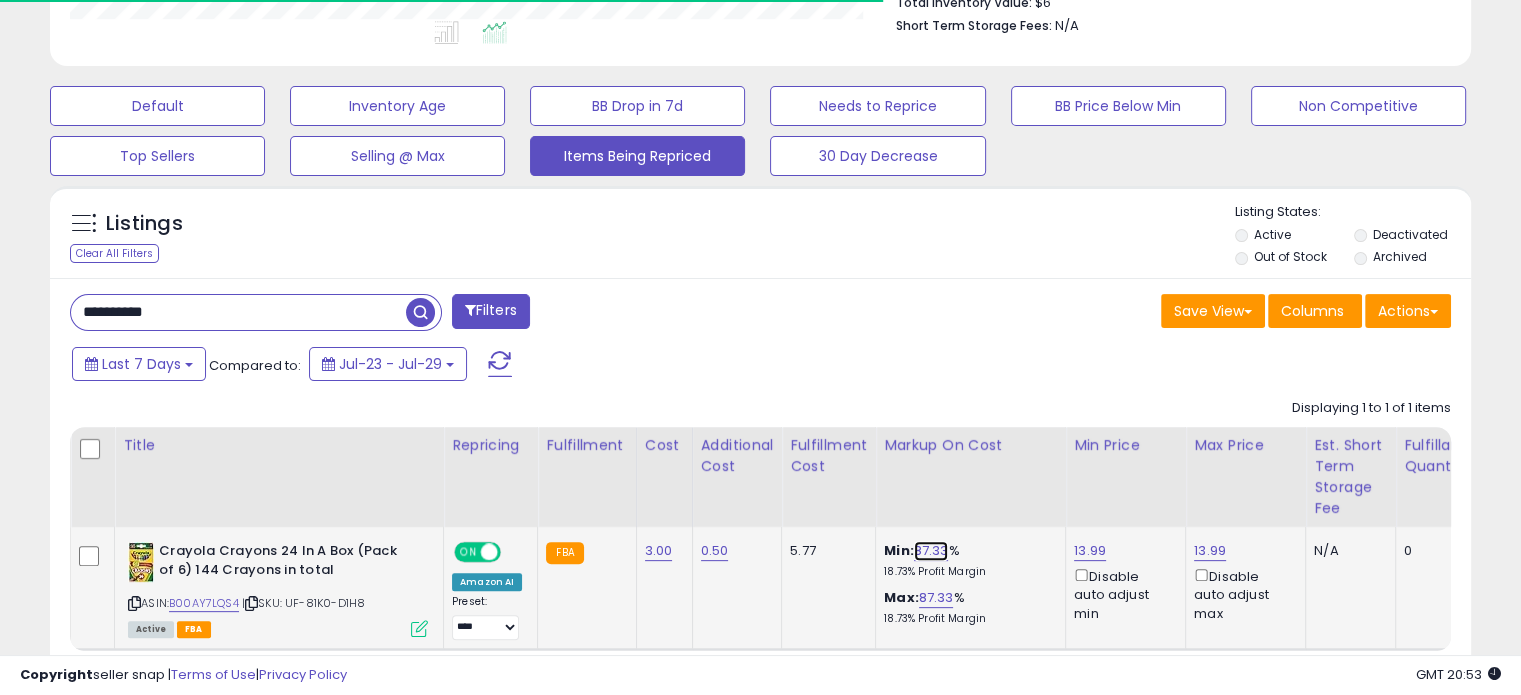 click on "87.33" at bounding box center (931, 551) 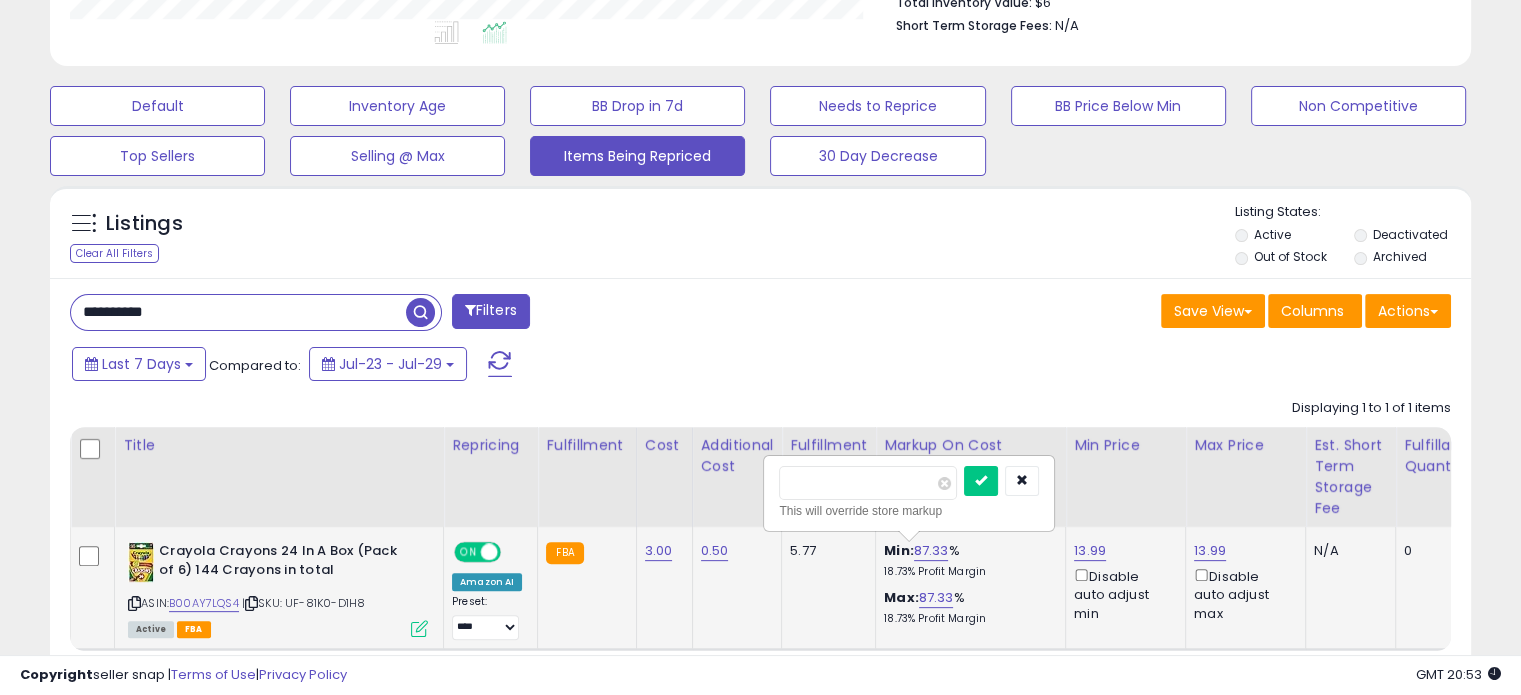 scroll, scrollTop: 999589, scrollLeft: 999176, axis: both 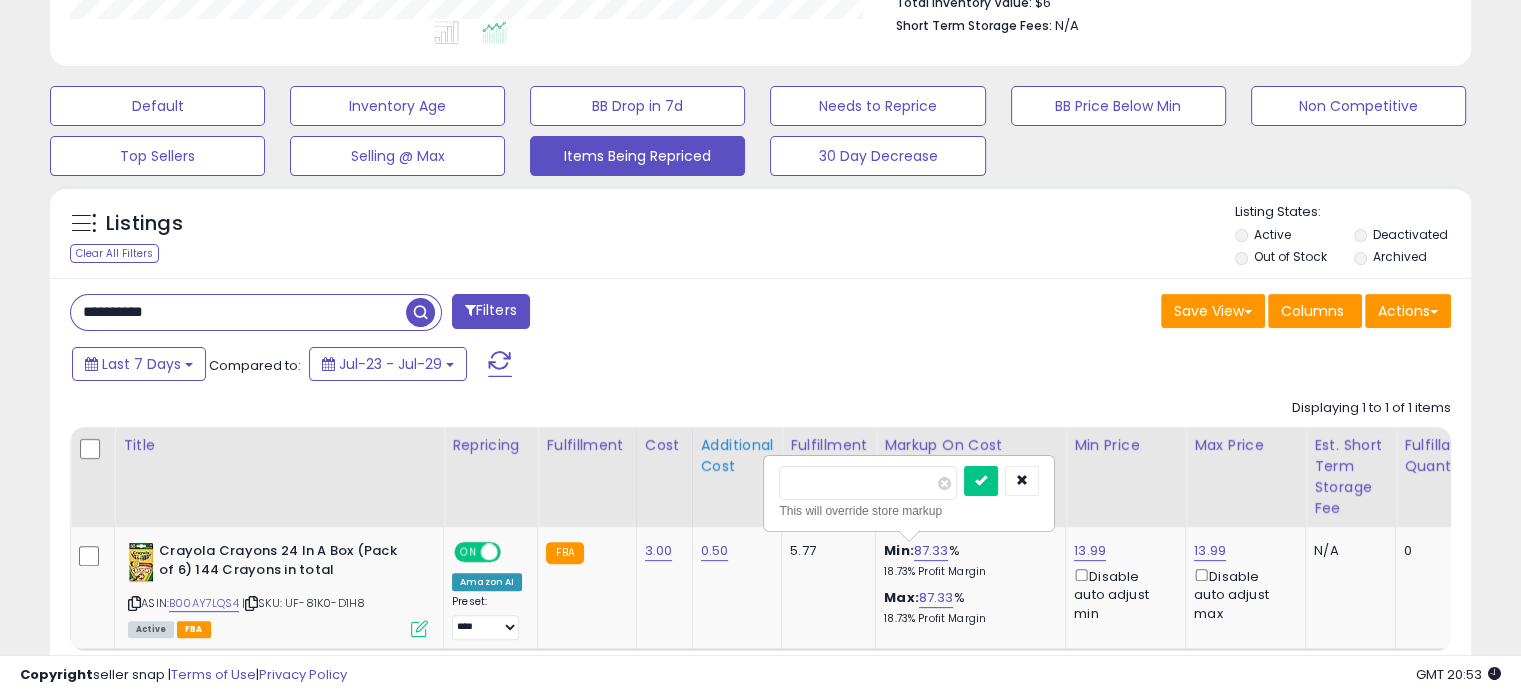 drag, startPoint x: 795, startPoint y: 476, endPoint x: 692, endPoint y: 483, distance: 103.23759 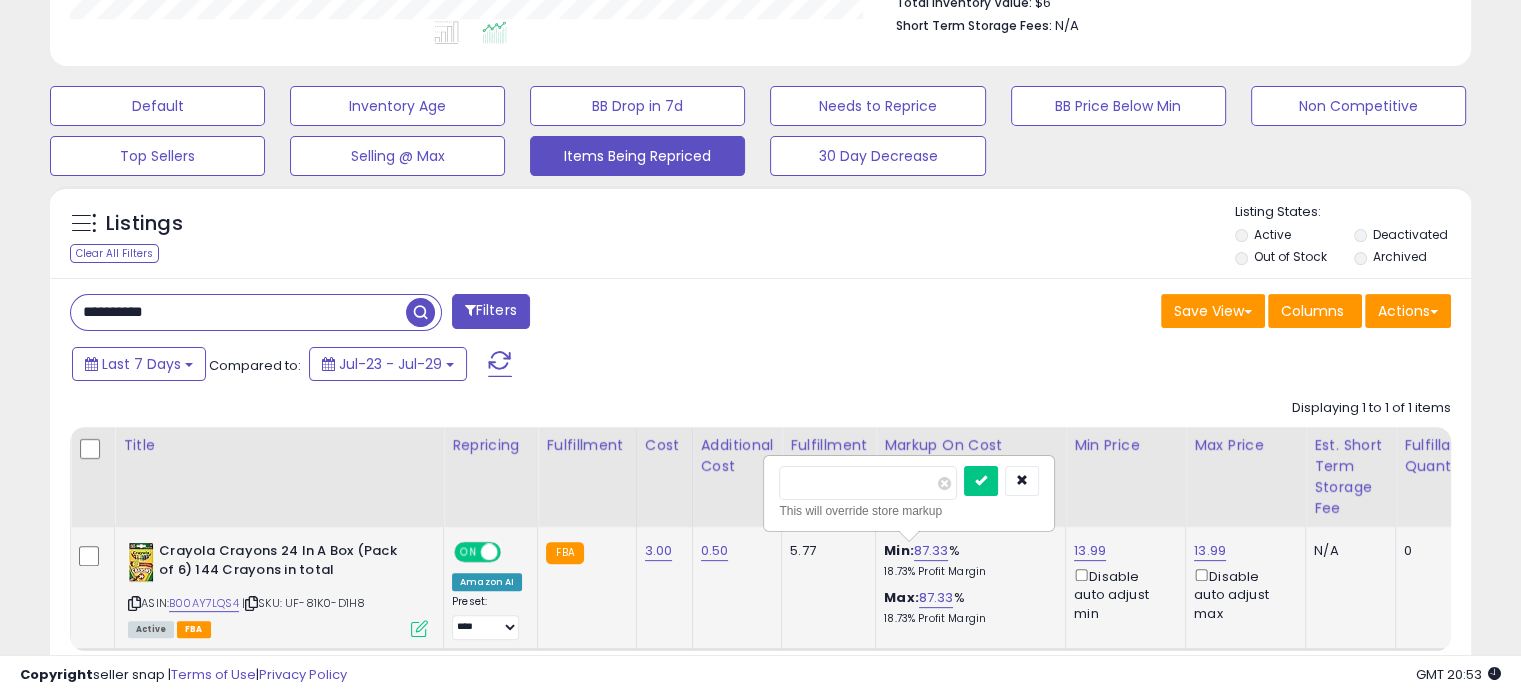 type on "**" 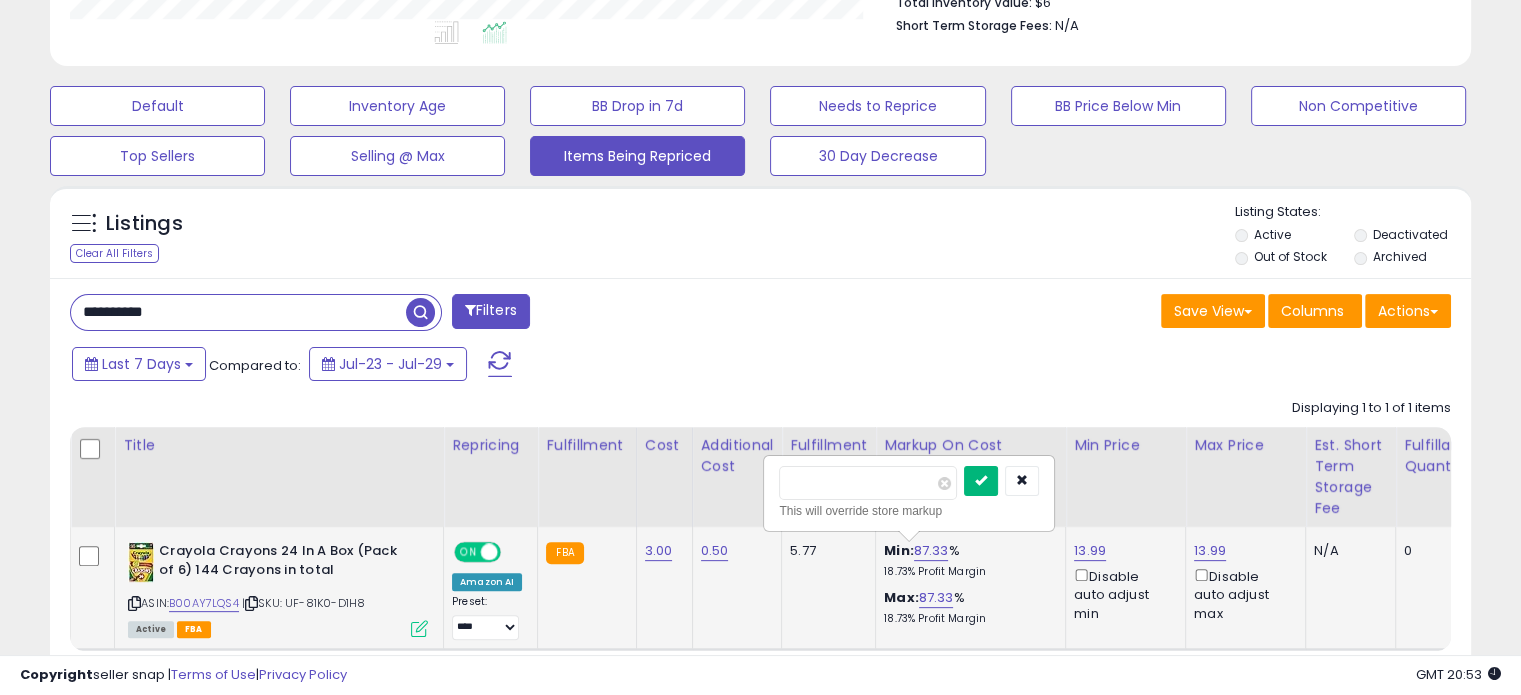 click at bounding box center [981, 481] 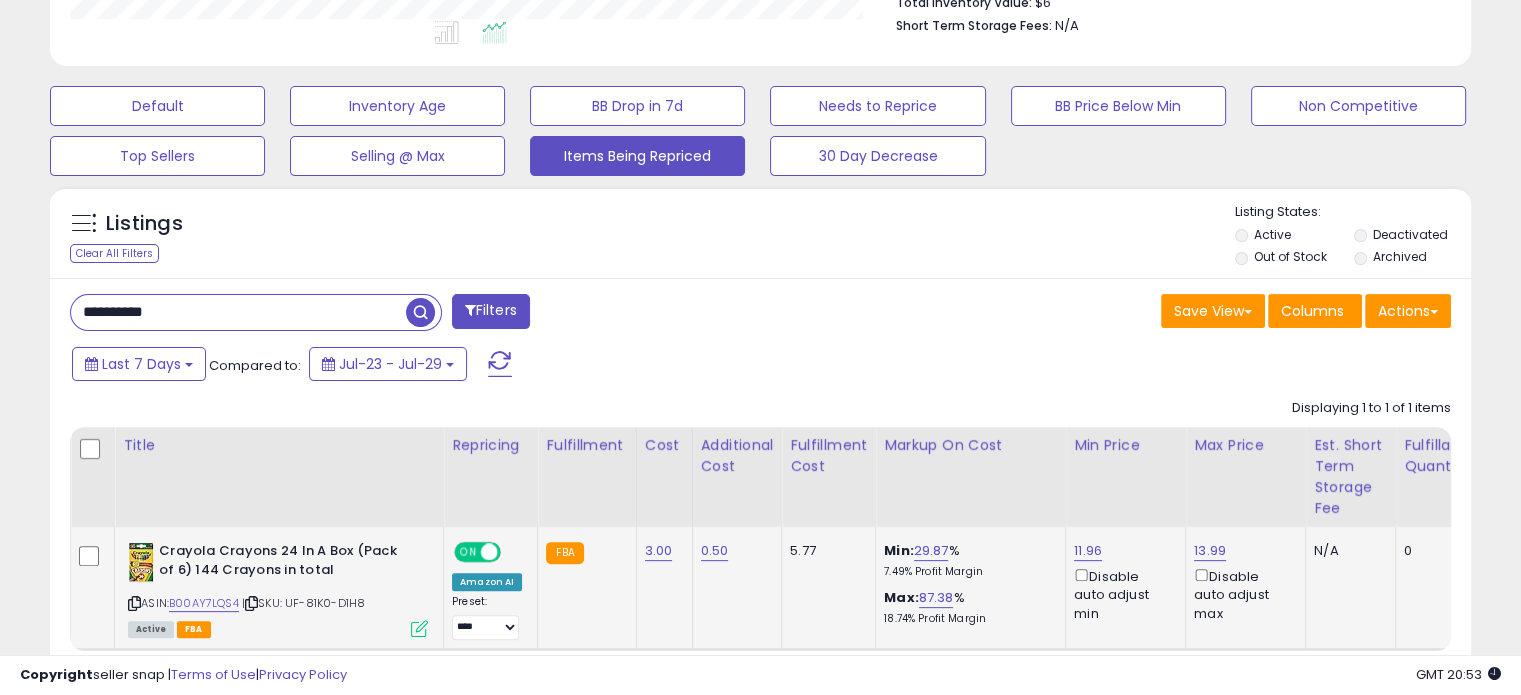 drag, startPoint x: 191, startPoint y: 291, endPoint x: 152, endPoint y: 302, distance: 40.5216 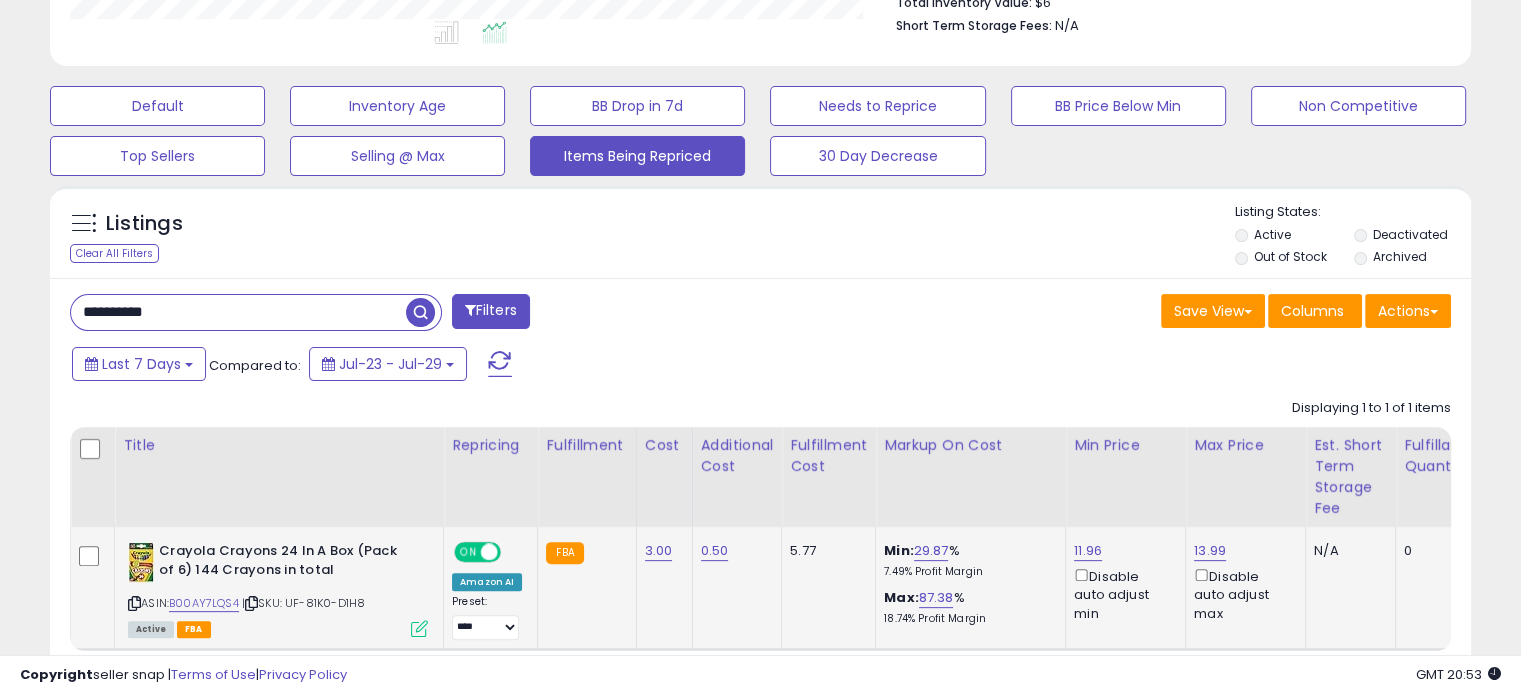 drag, startPoint x: 210, startPoint y: 312, endPoint x: 0, endPoint y: 319, distance: 210.11664 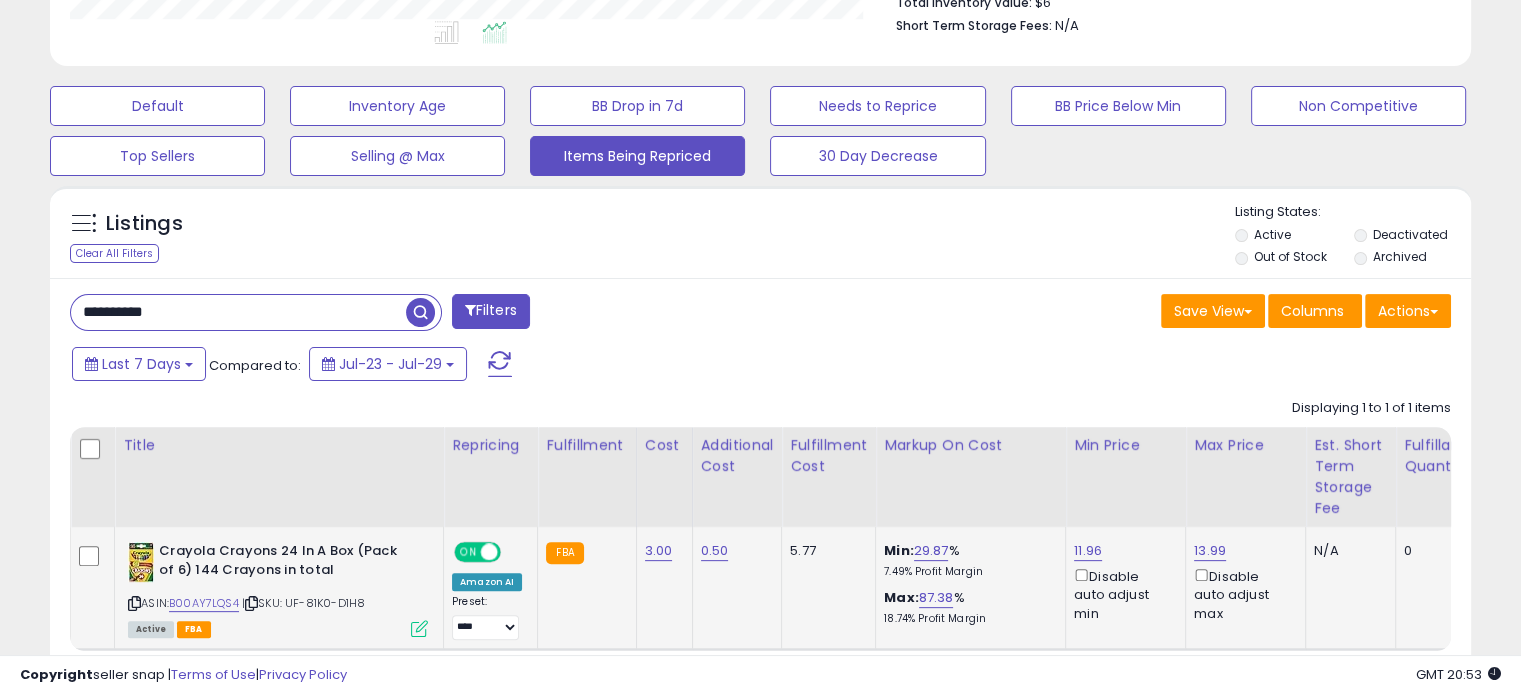 paste 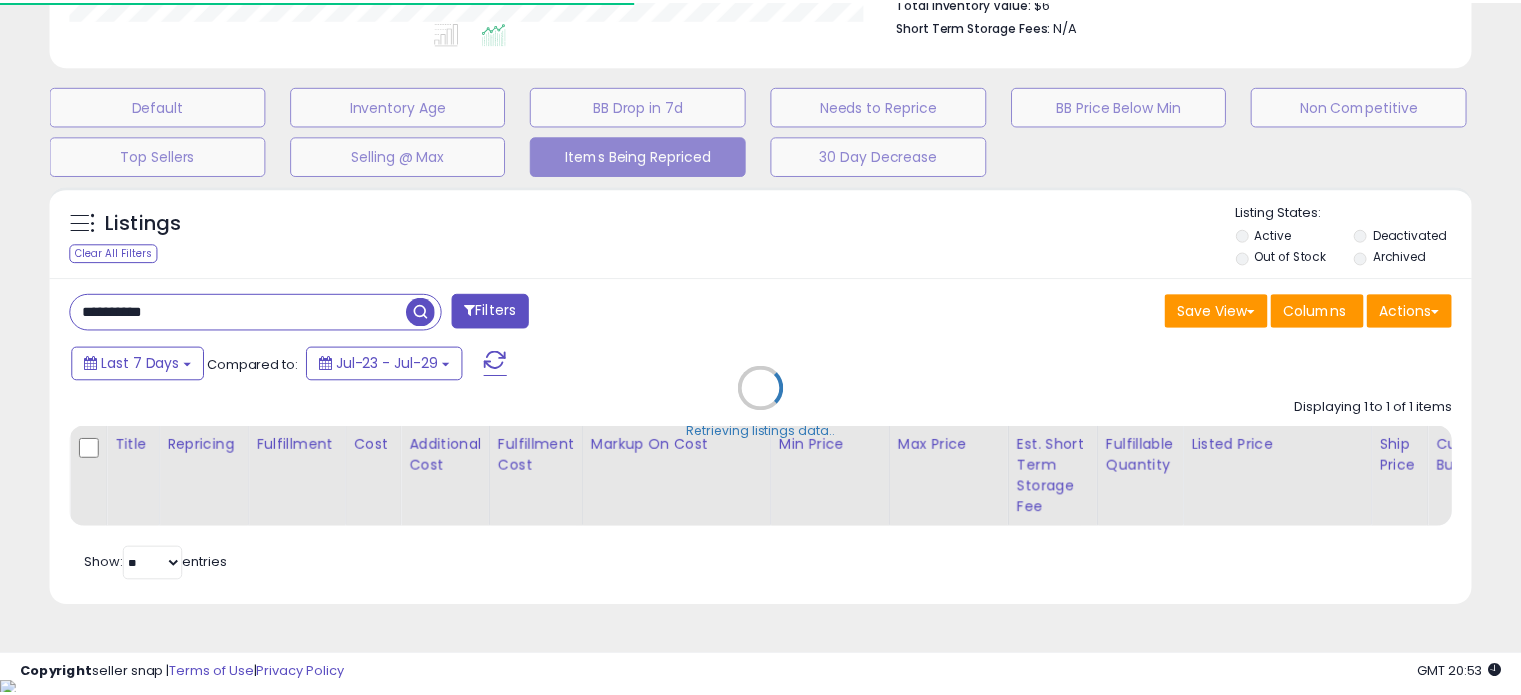 scroll, scrollTop: 409, scrollLeft: 822, axis: both 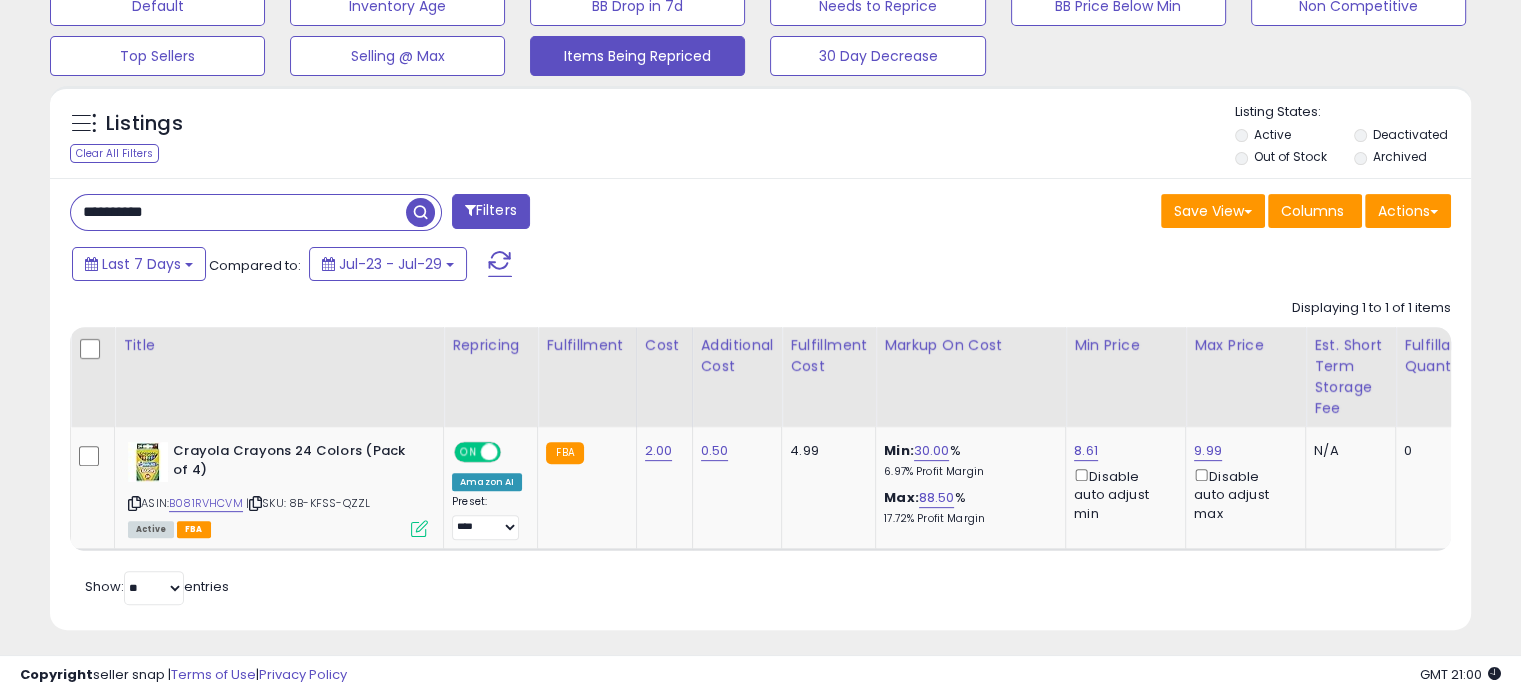drag, startPoint x: 214, startPoint y: 203, endPoint x: 0, endPoint y: 207, distance: 214.03738 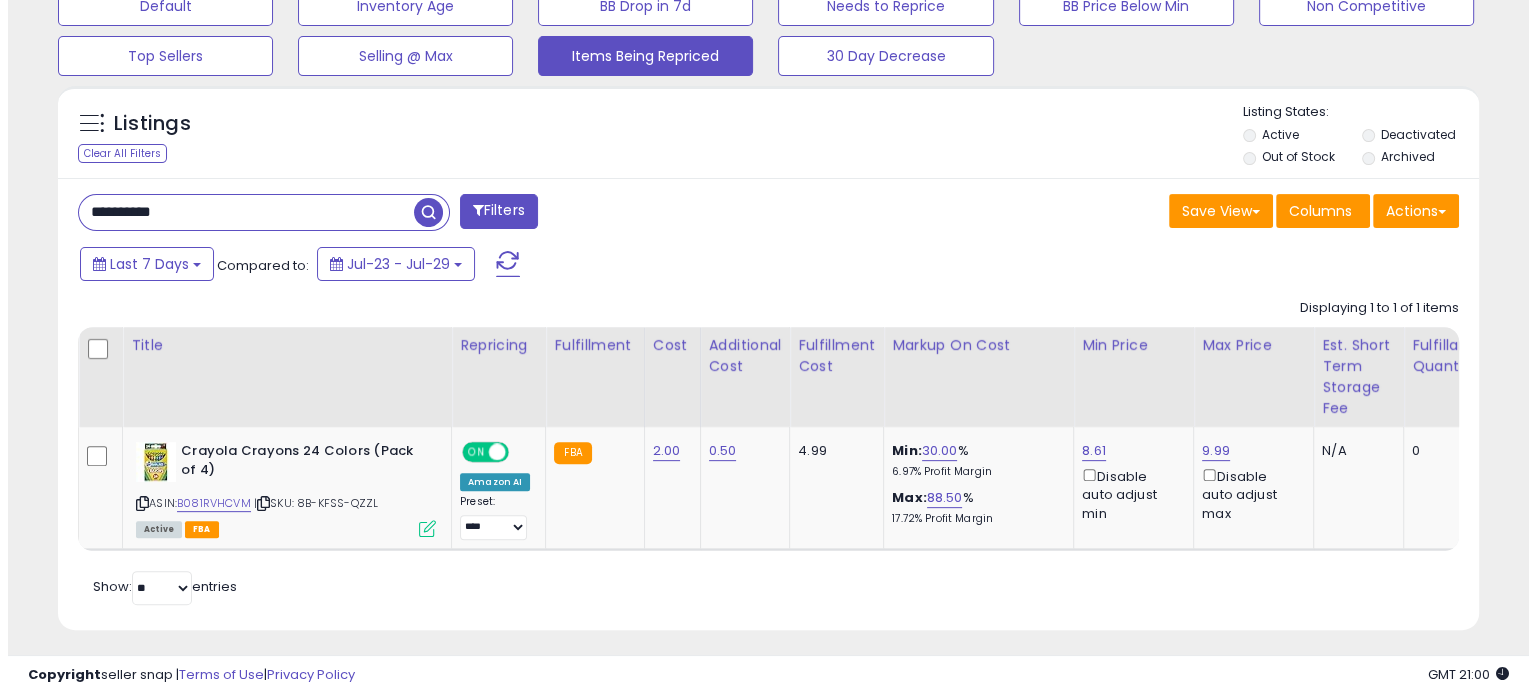 scroll, scrollTop: 544, scrollLeft: 0, axis: vertical 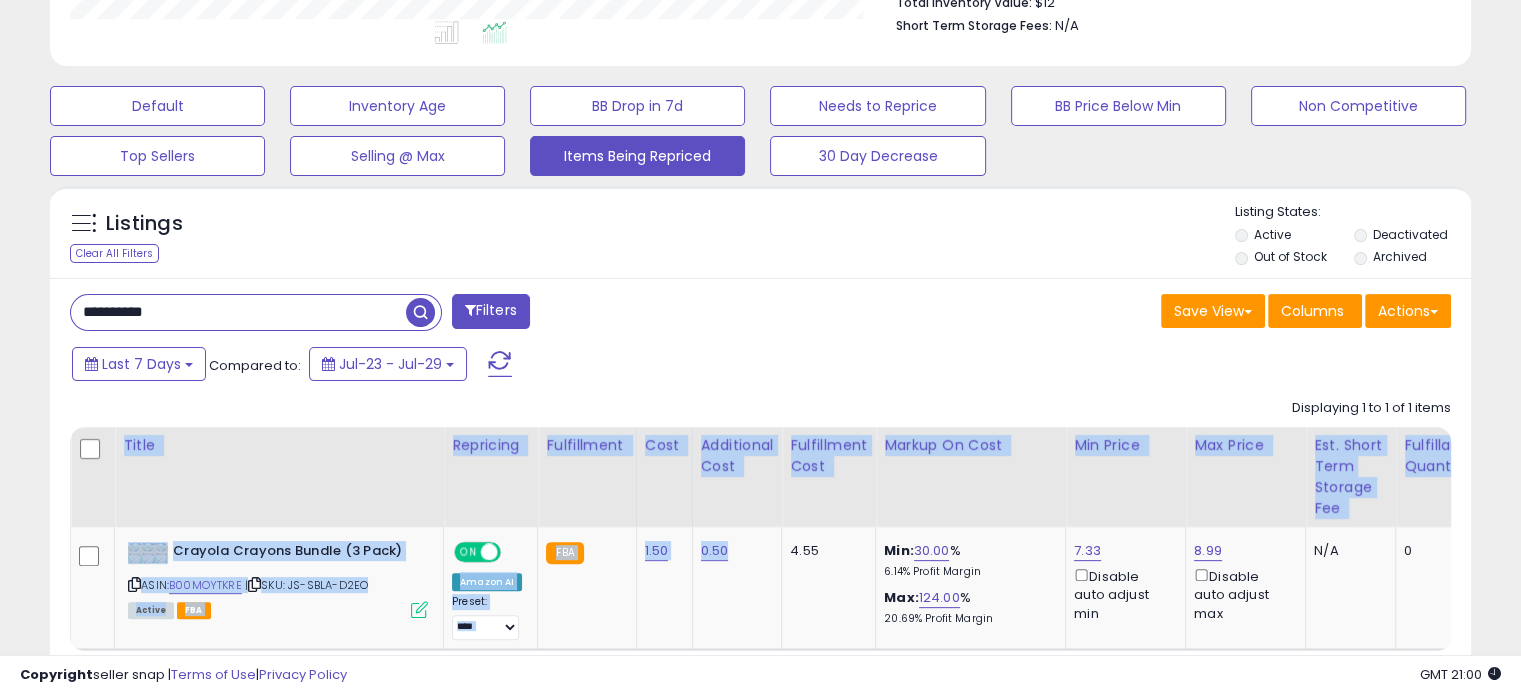 drag, startPoint x: 731, startPoint y: 647, endPoint x: 779, endPoint y: 651, distance: 48.166378 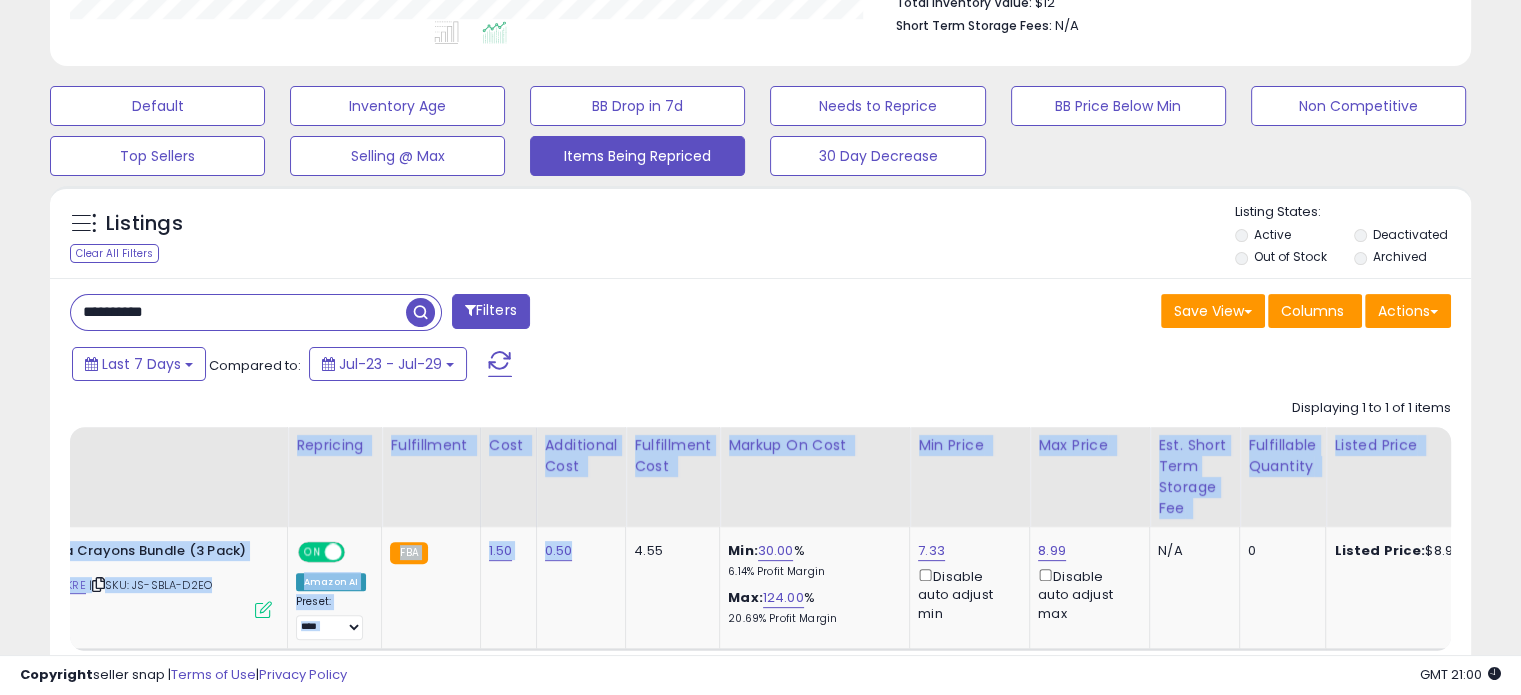 scroll, scrollTop: 0, scrollLeft: 220, axis: horizontal 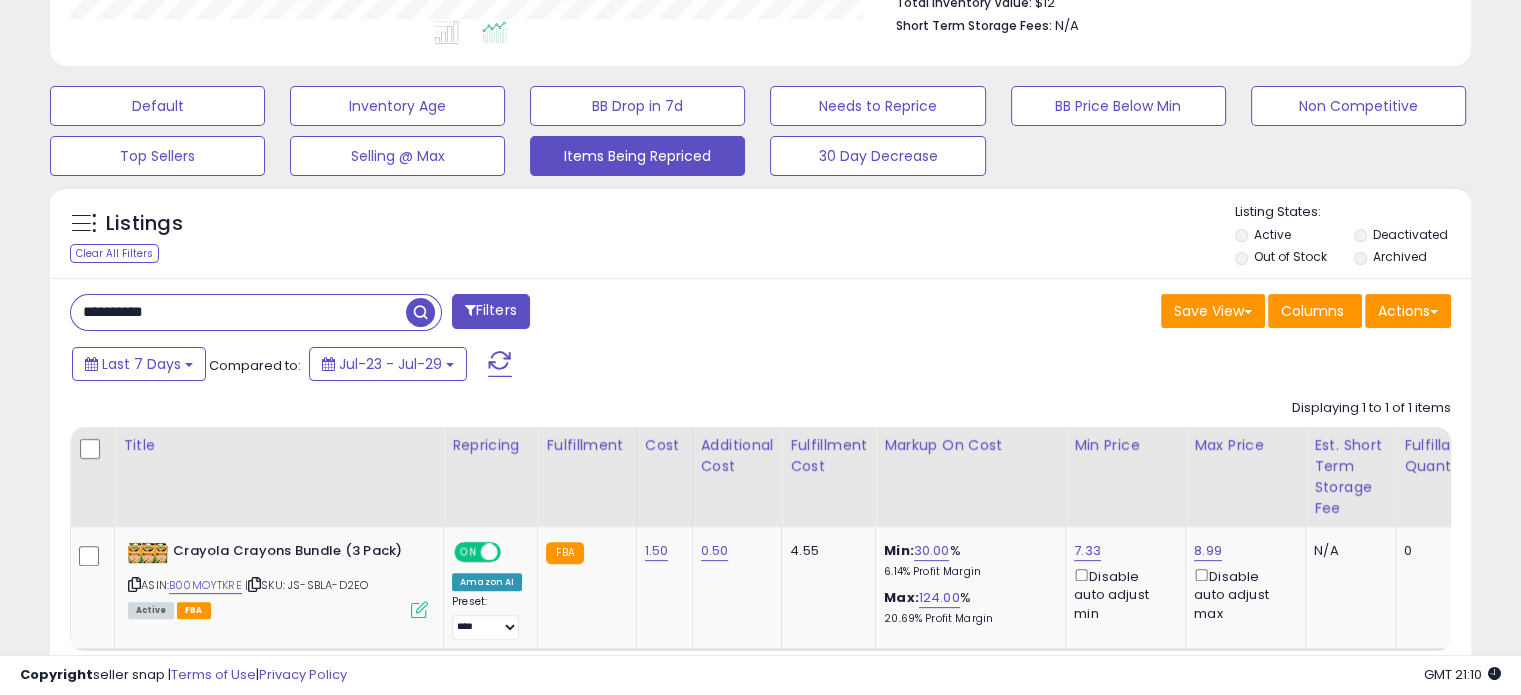 click on "**********" at bounding box center [238, 312] 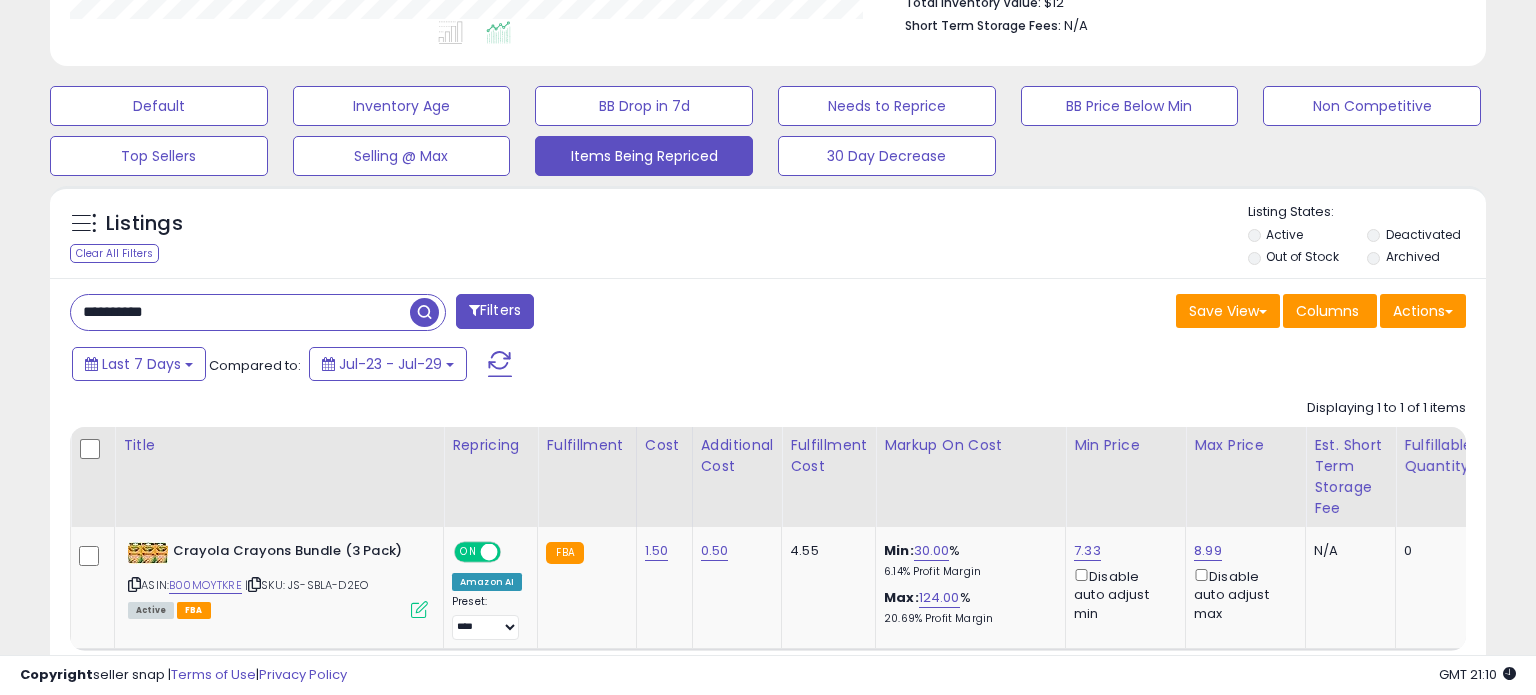 scroll, scrollTop: 999589, scrollLeft: 999168, axis: both 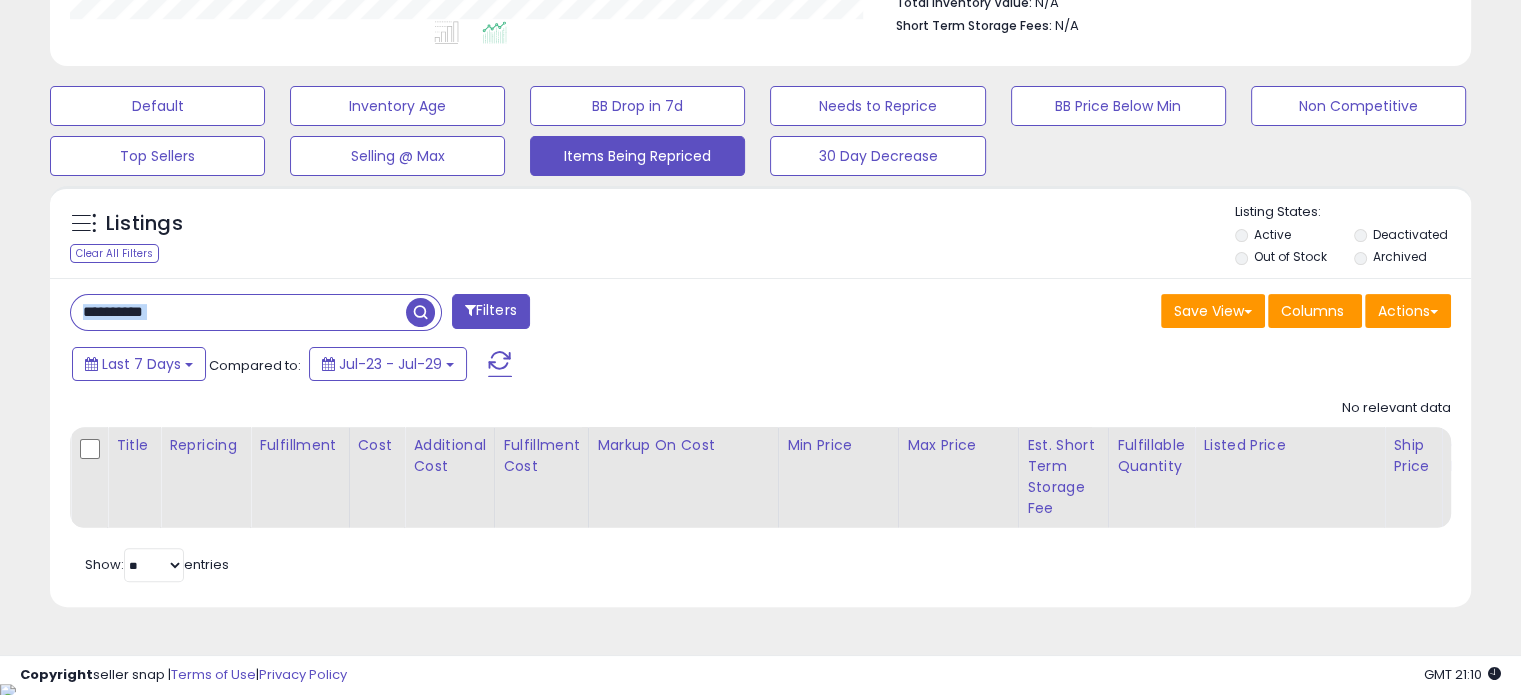 drag, startPoint x: 211, startPoint y: 283, endPoint x: 14, endPoint y: 304, distance: 198.11613 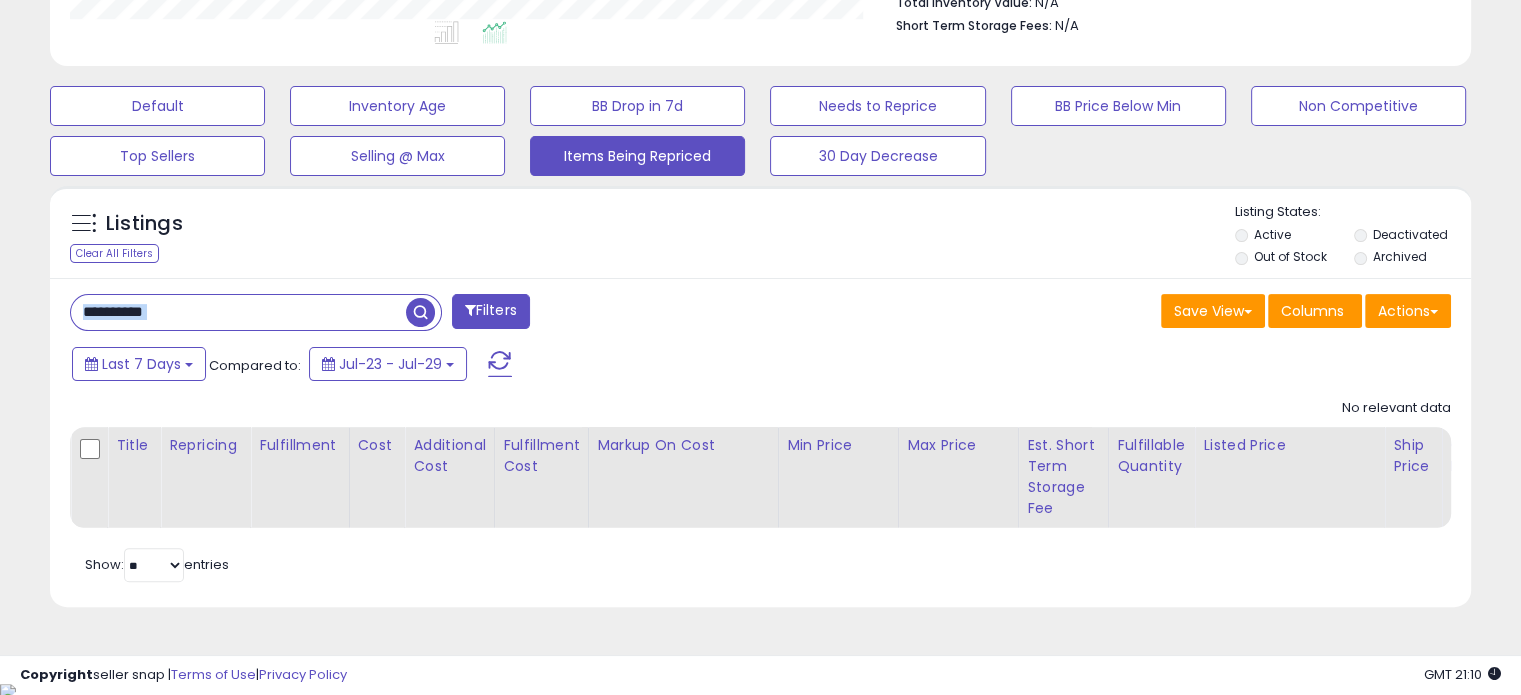 click on "**********" at bounding box center [238, 312] 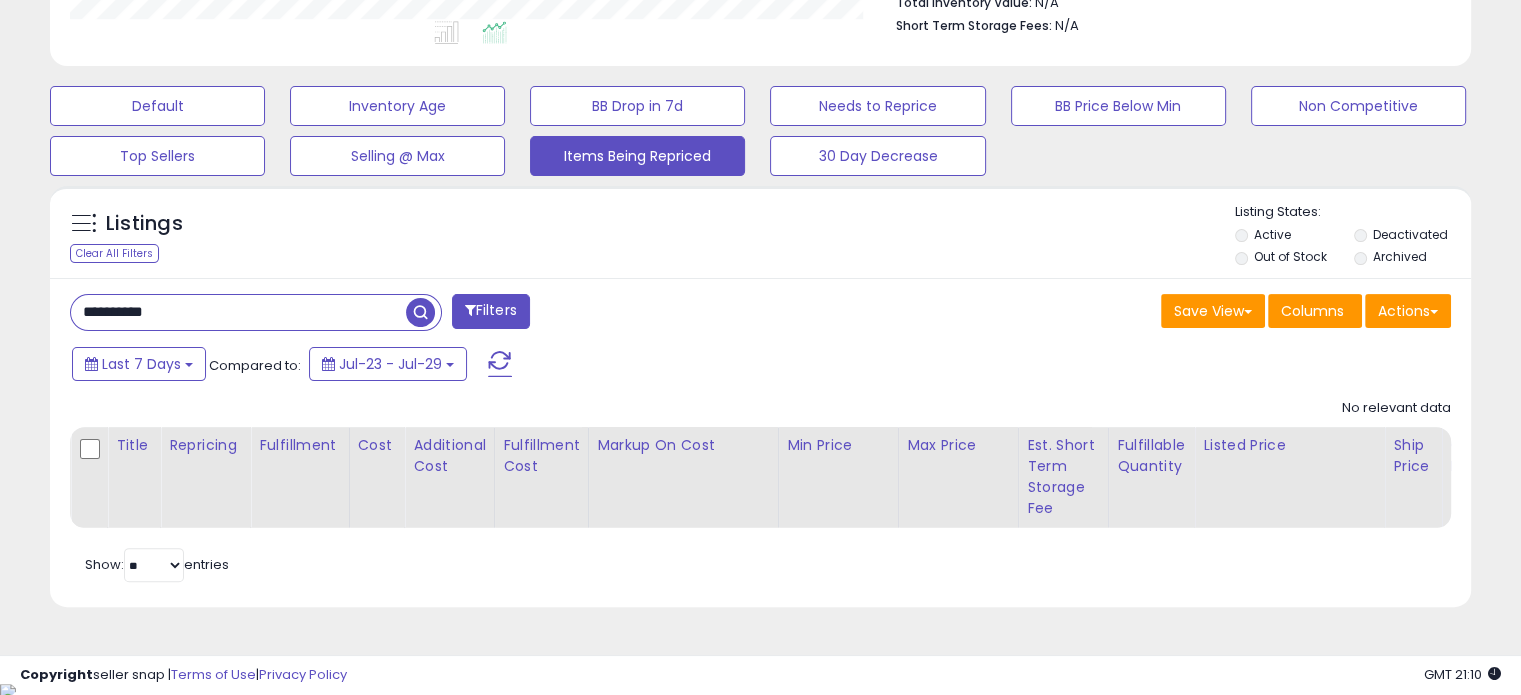 drag, startPoint x: 178, startPoint y: 308, endPoint x: 52, endPoint y: 307, distance: 126.00397 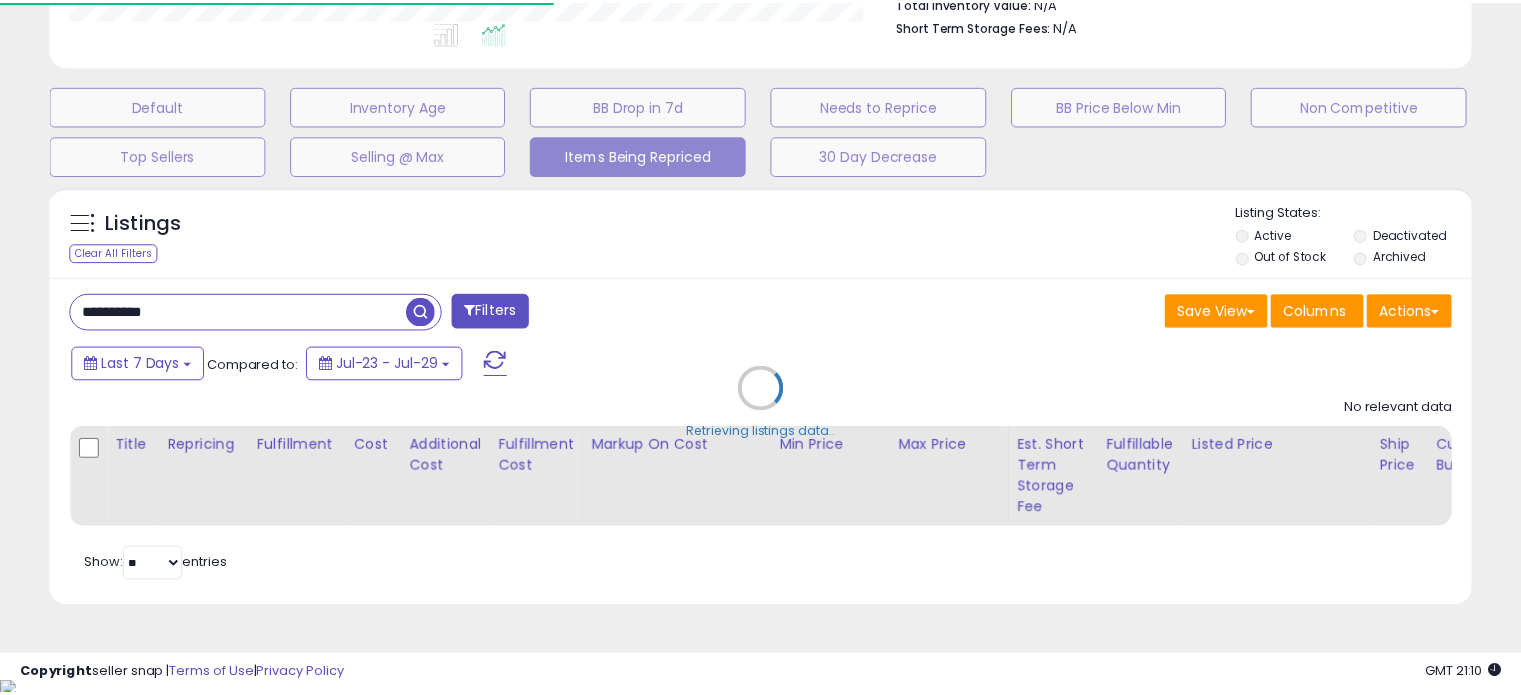 scroll, scrollTop: 409, scrollLeft: 822, axis: both 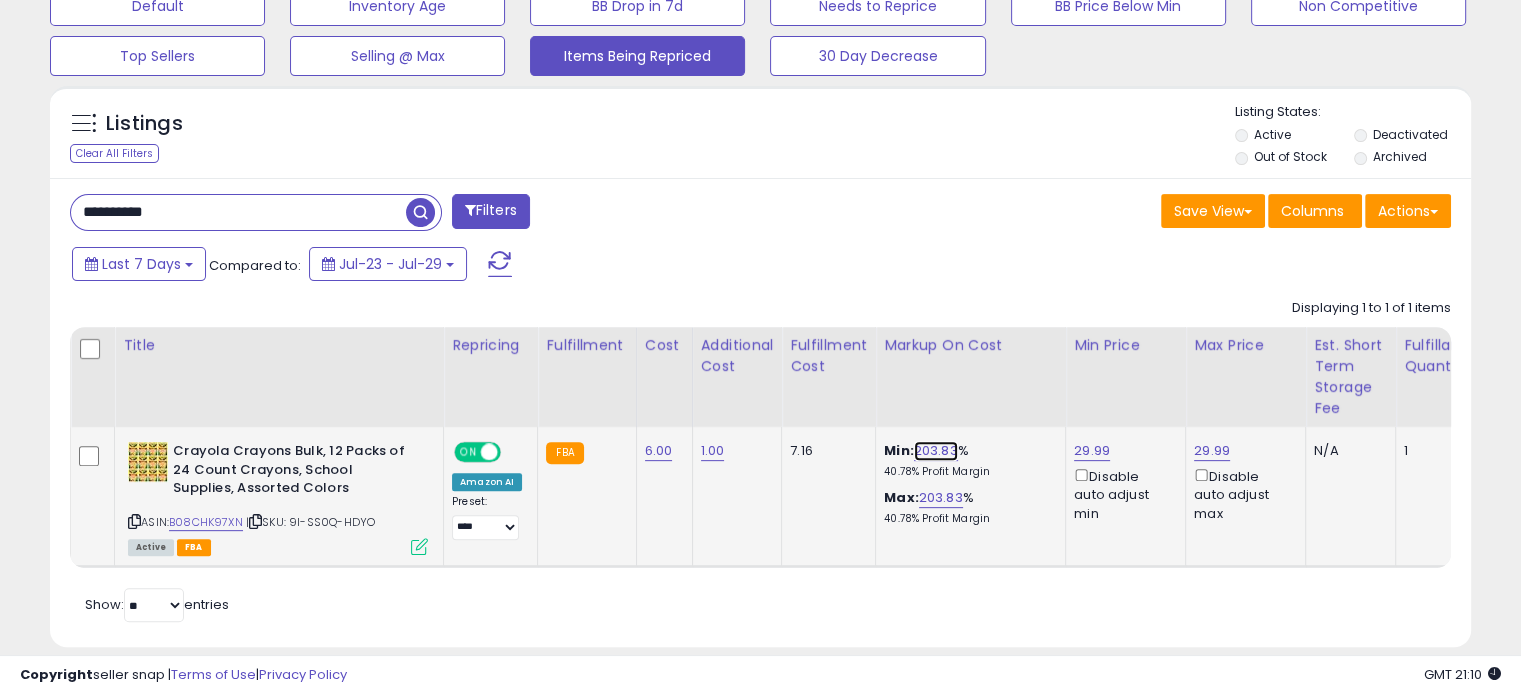 click on "203.83" at bounding box center [936, 451] 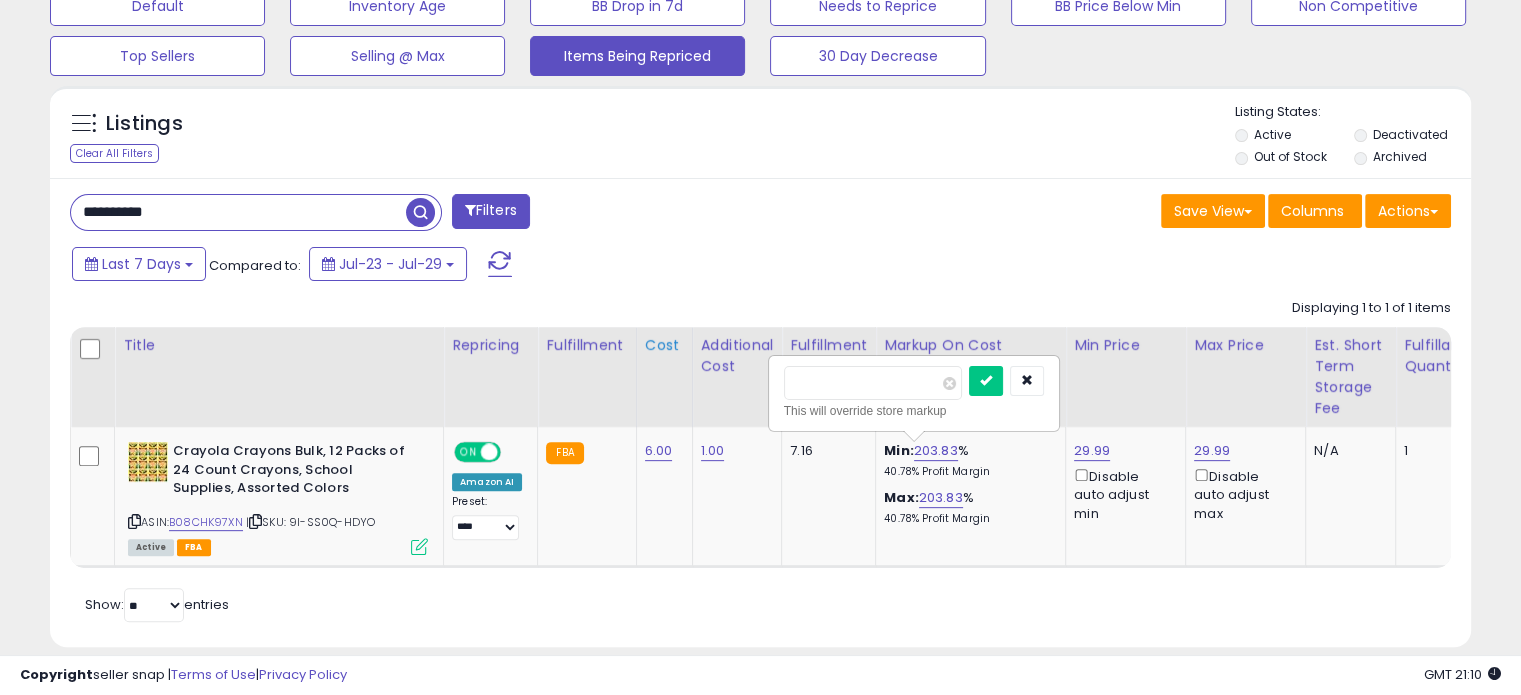 drag, startPoint x: 717, startPoint y: 394, endPoint x: 677, endPoint y: 395, distance: 40.012497 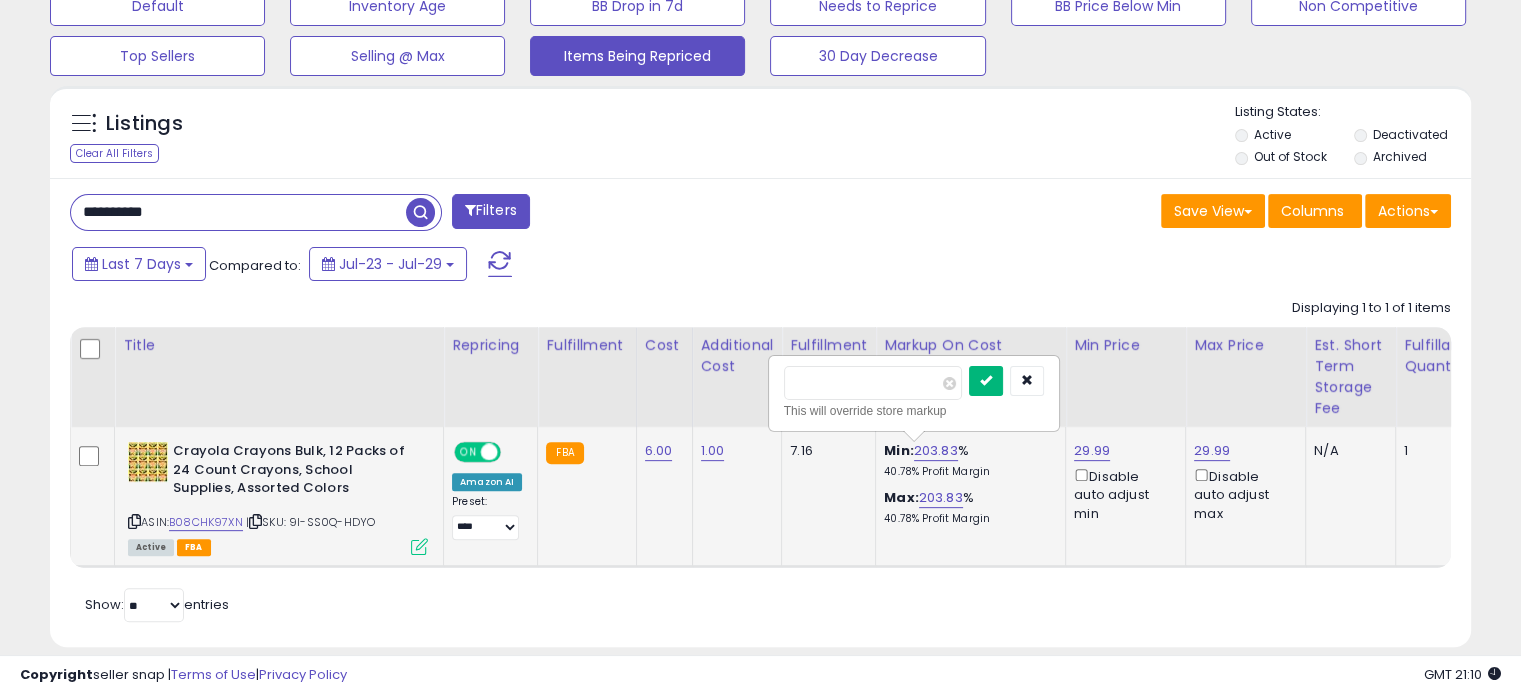 type on "**" 